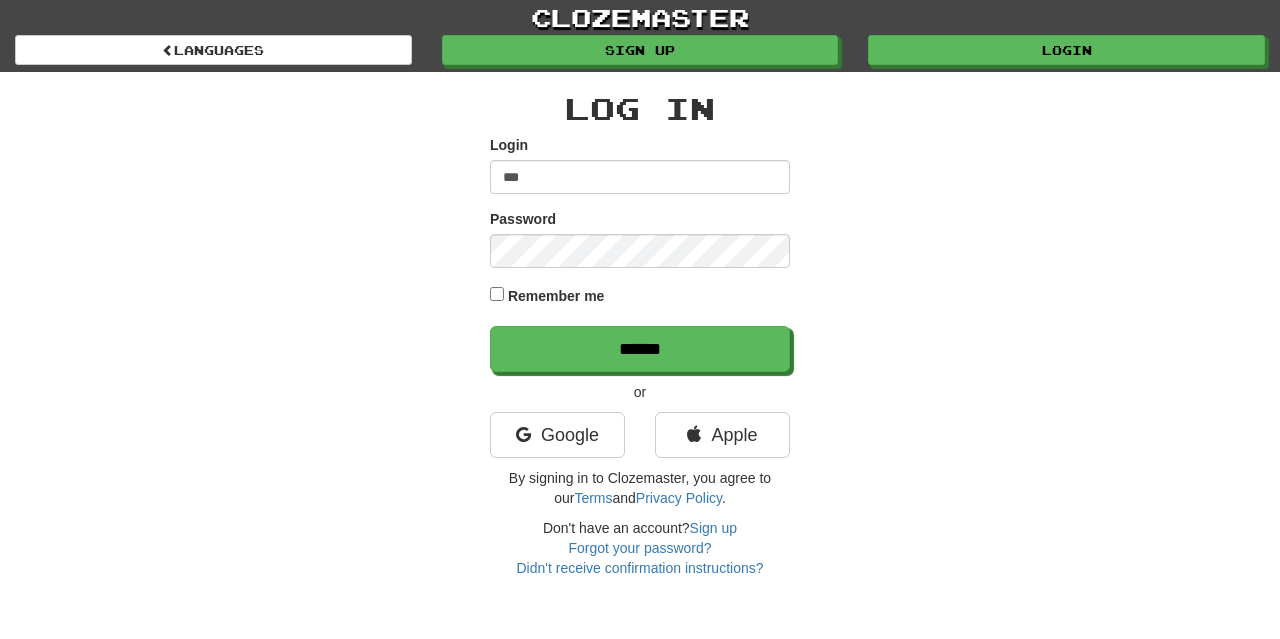 scroll, scrollTop: 0, scrollLeft: 0, axis: both 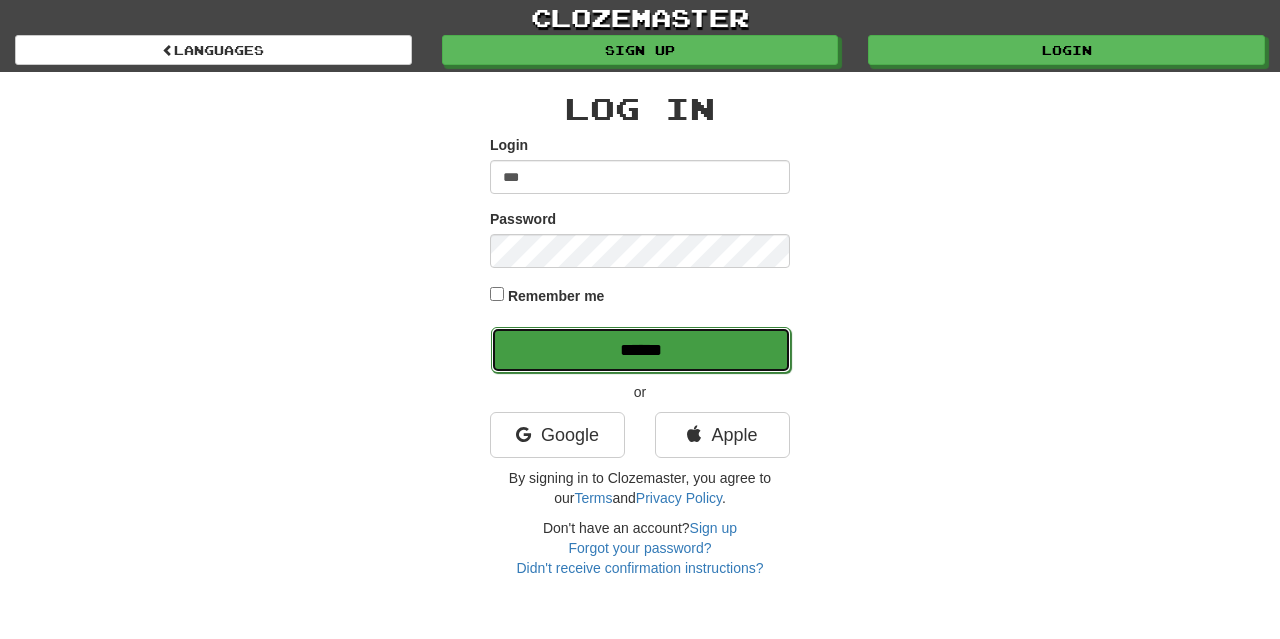 click on "******" at bounding box center [641, 350] 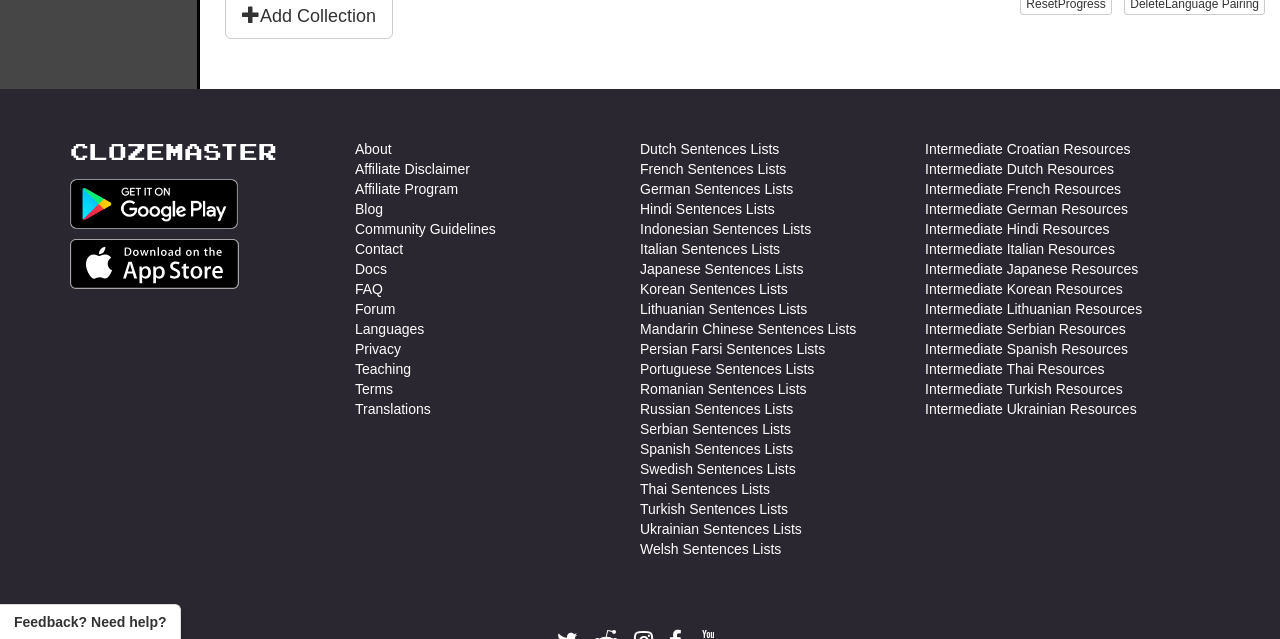 scroll, scrollTop: 936, scrollLeft: 0, axis: vertical 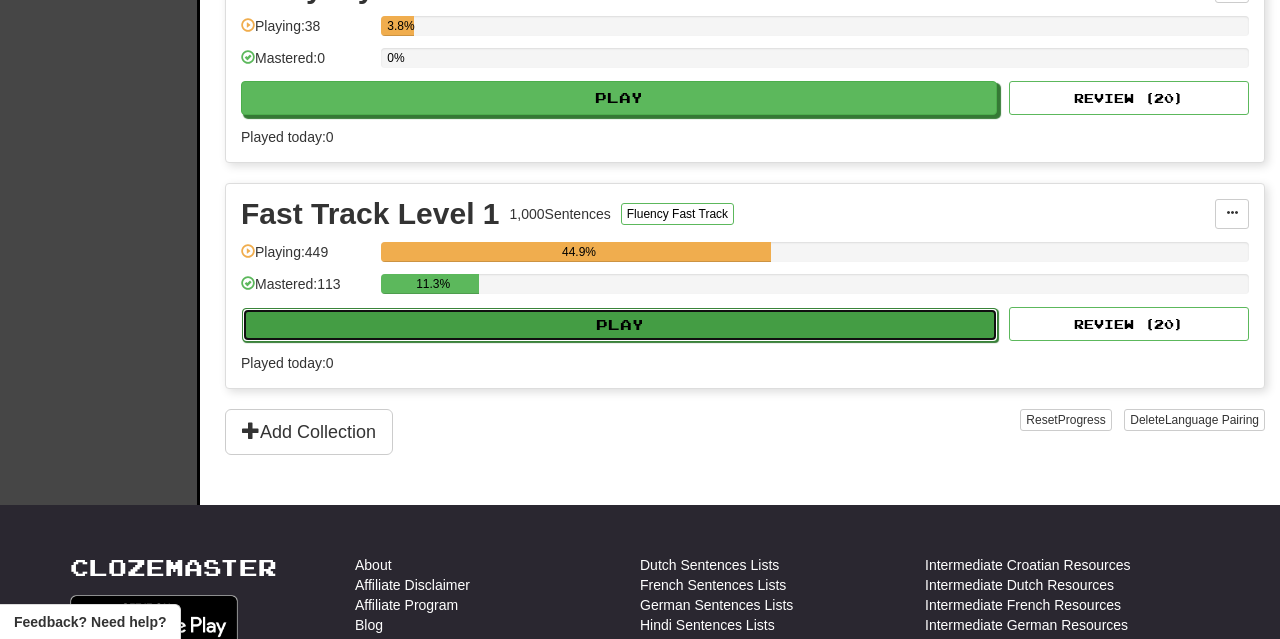 click on "Play" at bounding box center (620, 325) 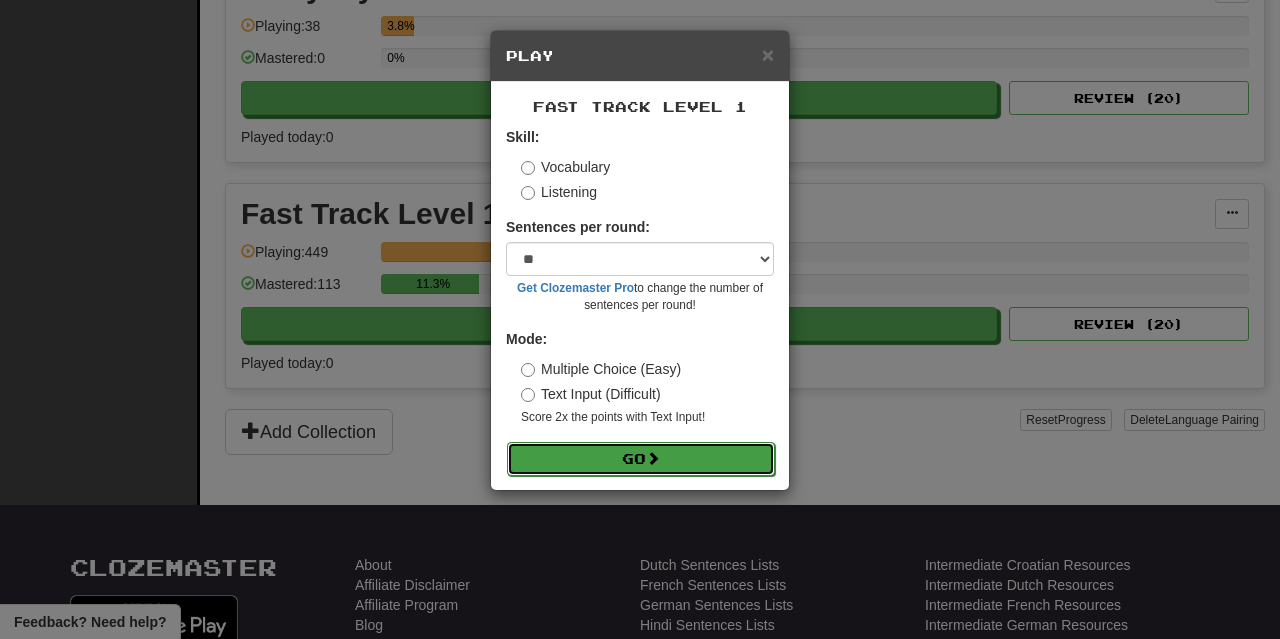 click on "Go" at bounding box center [641, 459] 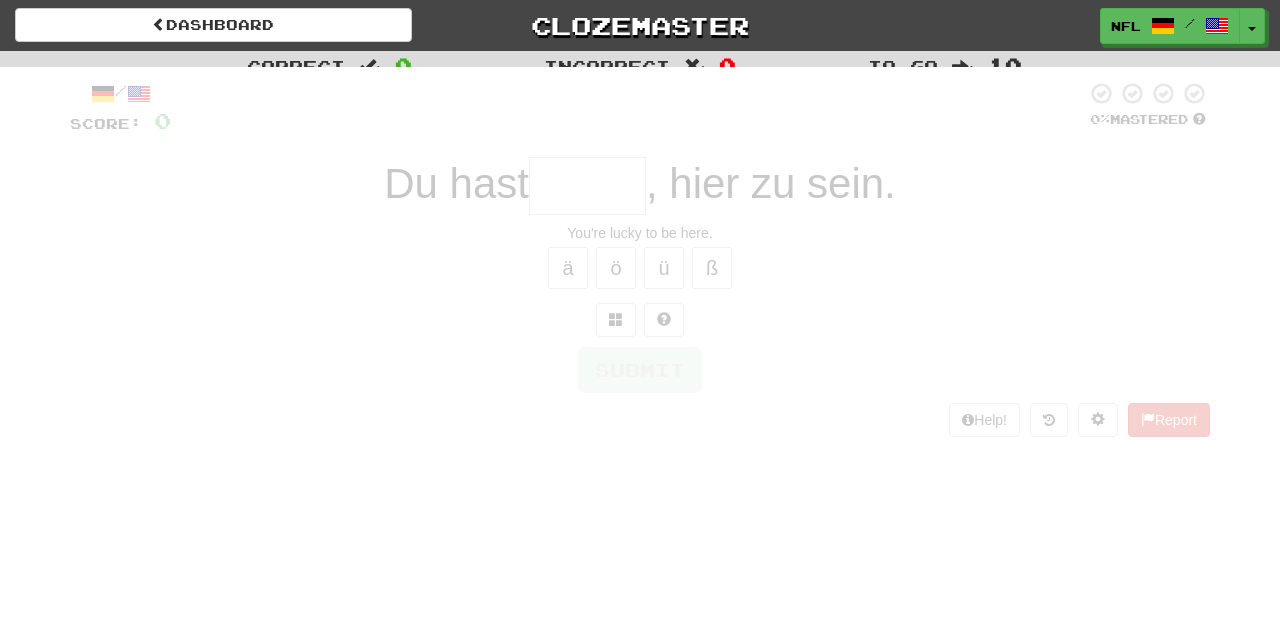 scroll, scrollTop: 0, scrollLeft: 0, axis: both 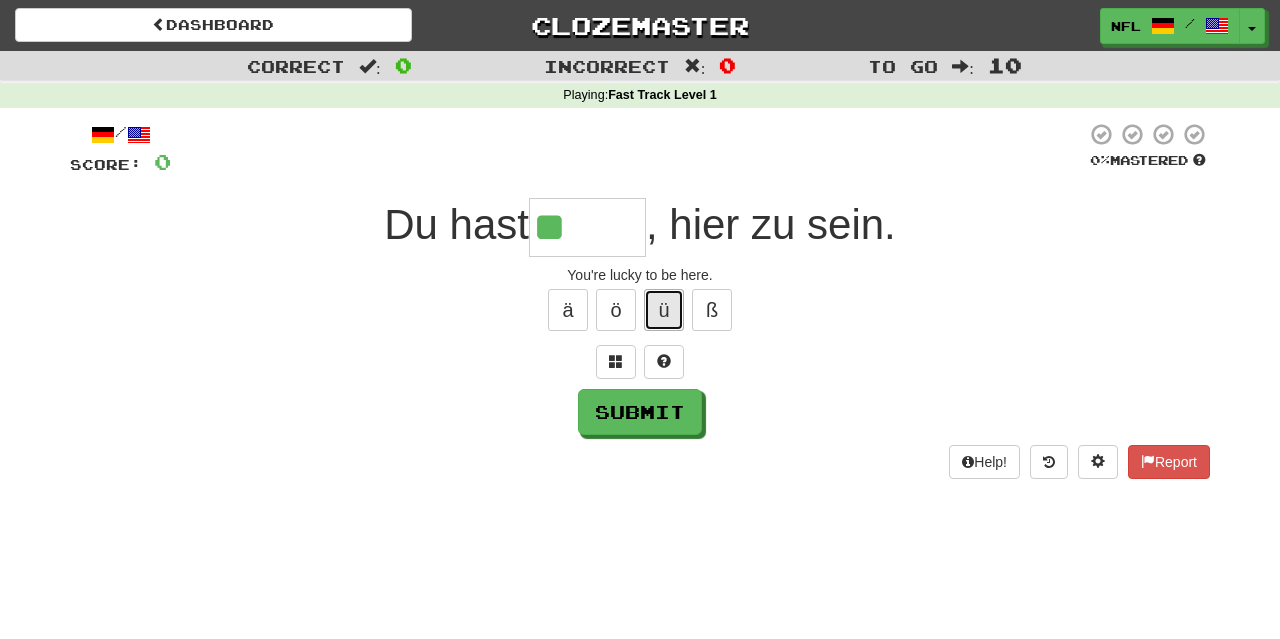 click on "ü" at bounding box center (664, 310) 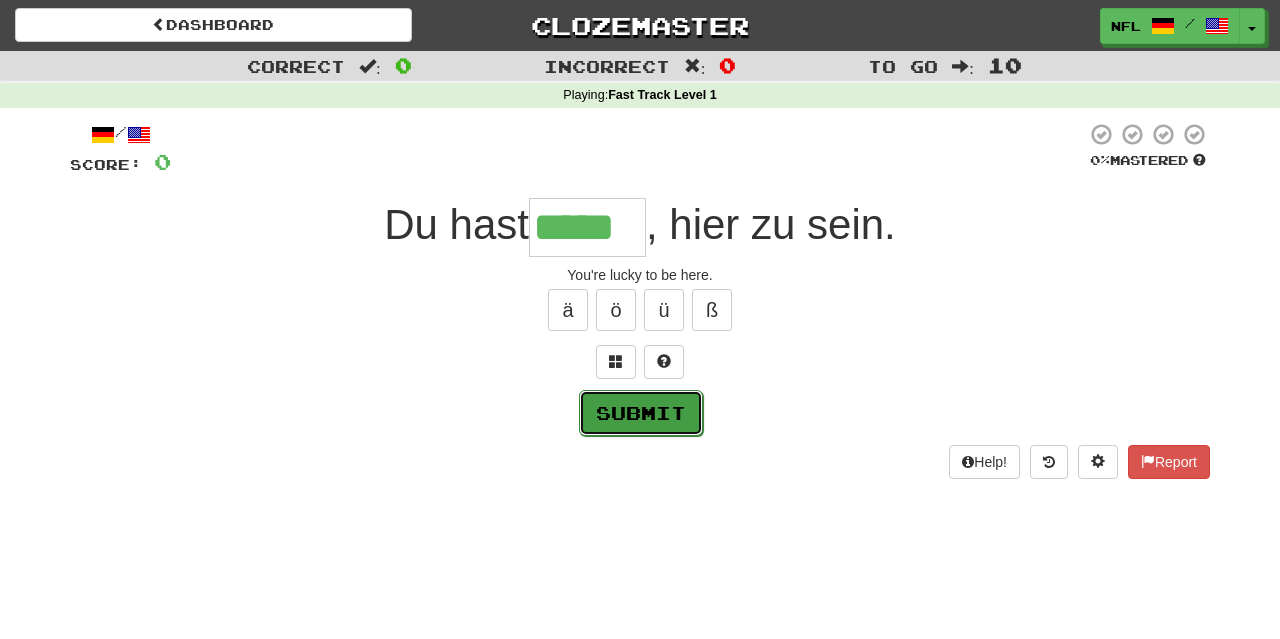 click on "Submit" at bounding box center [641, 413] 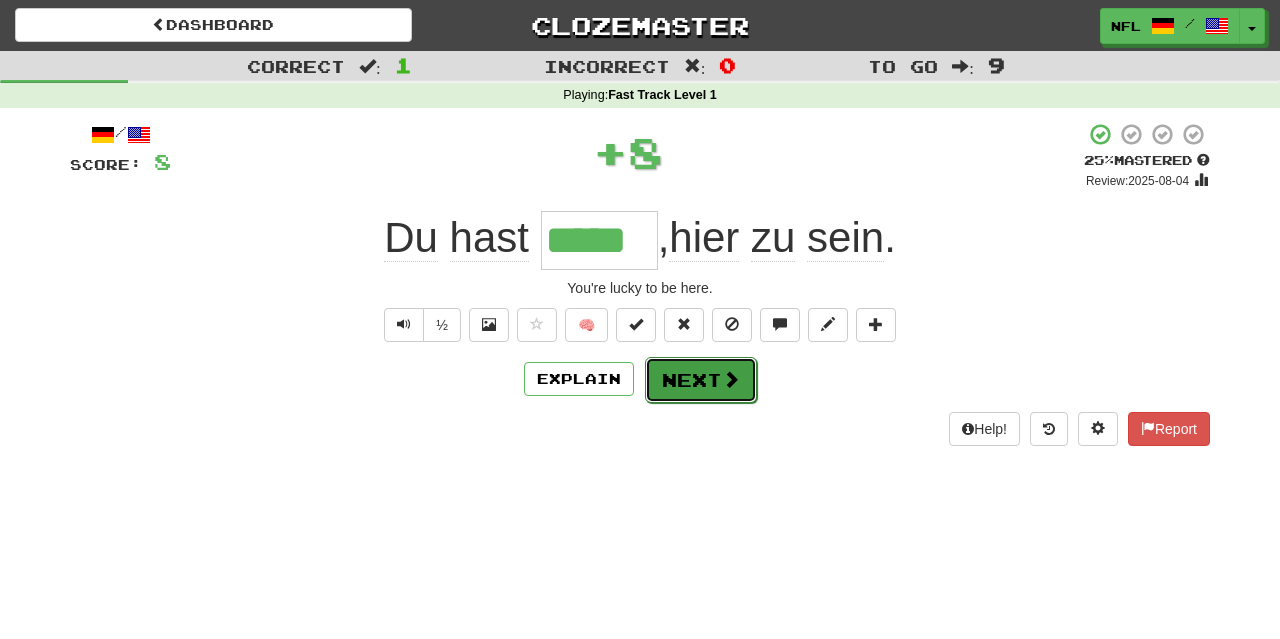 click on "Next" at bounding box center (701, 380) 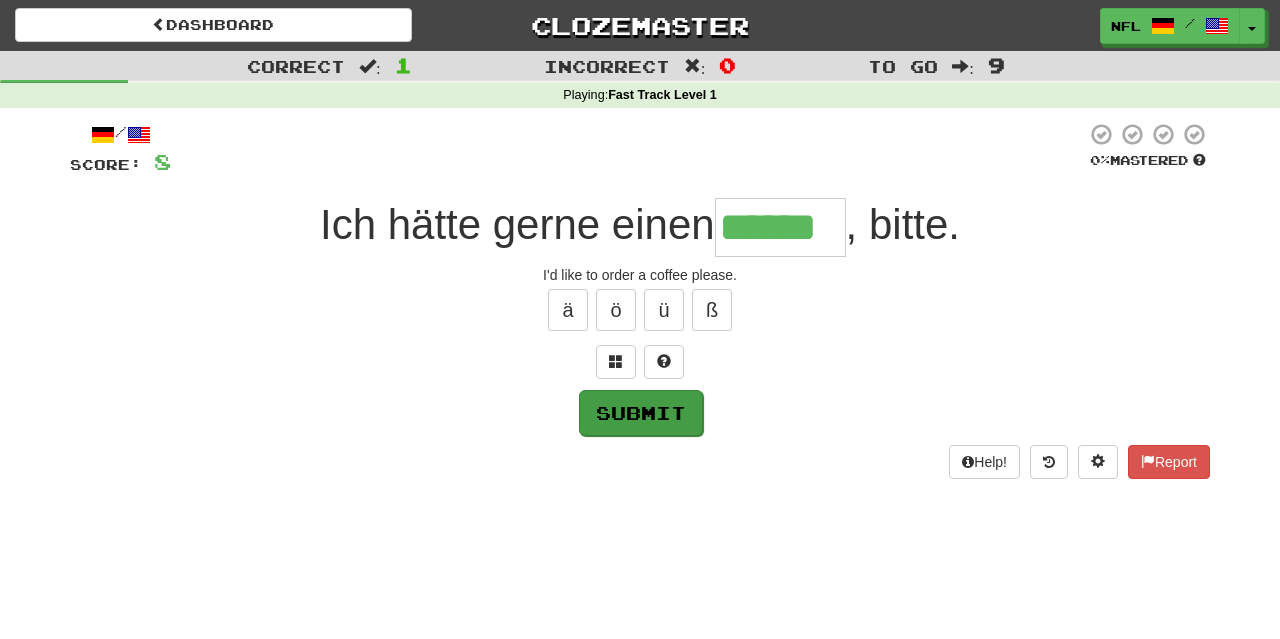 type on "******" 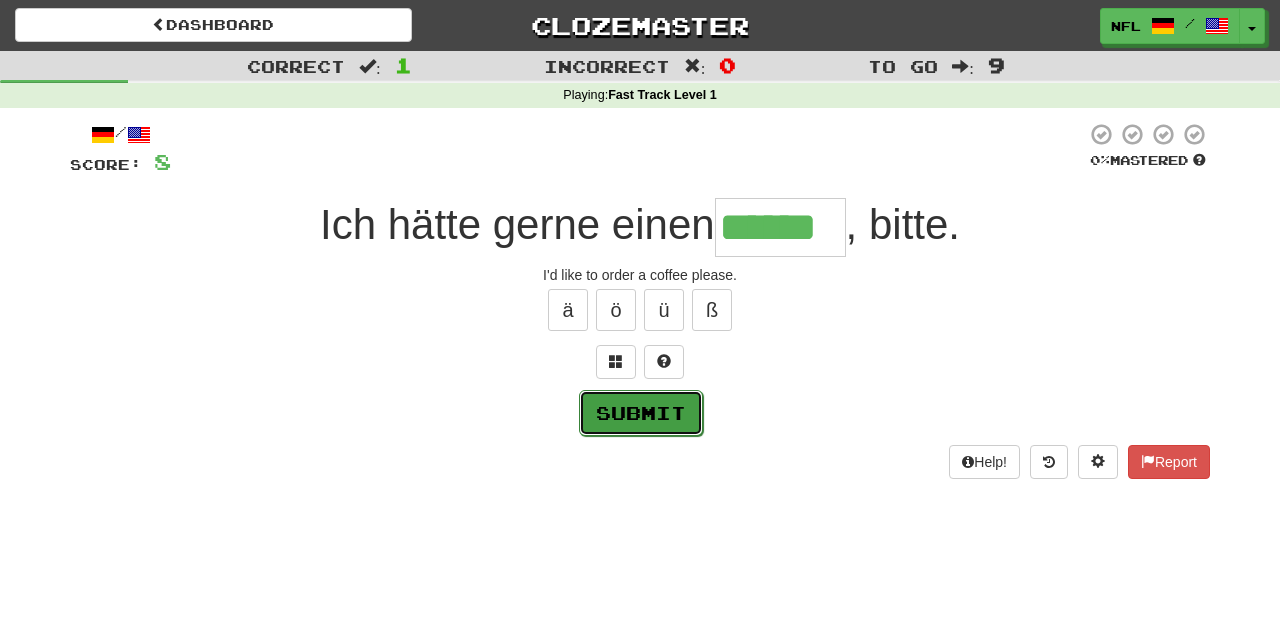 click on "Submit" at bounding box center [641, 413] 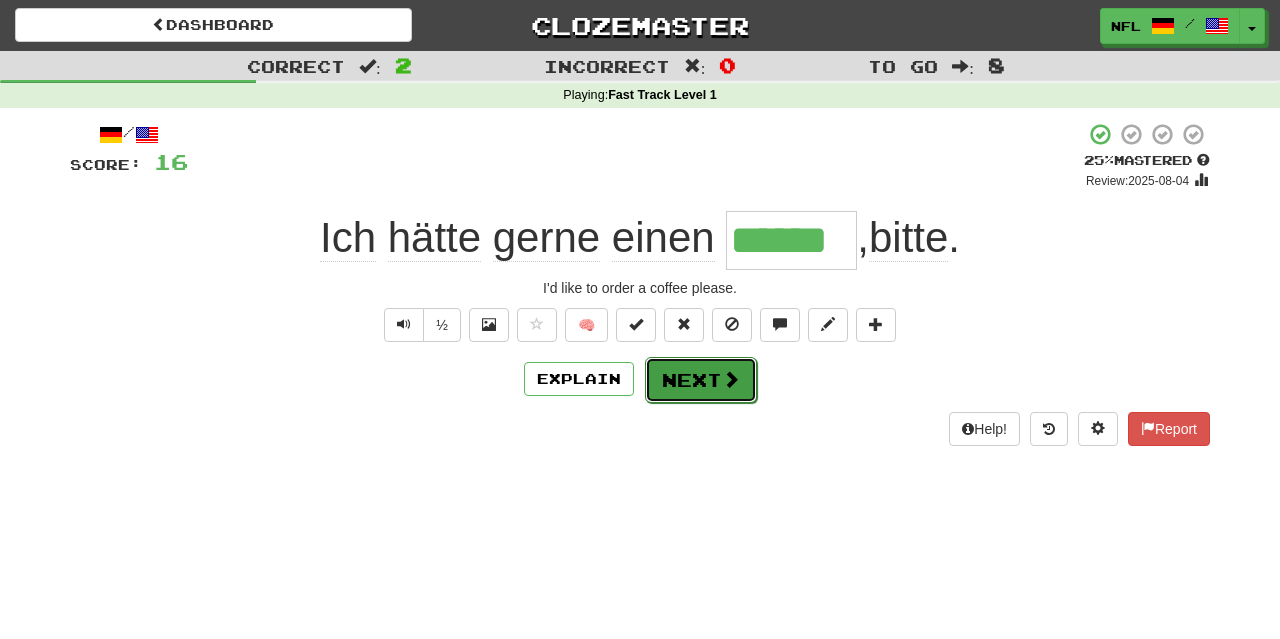 click on "Next" at bounding box center (701, 380) 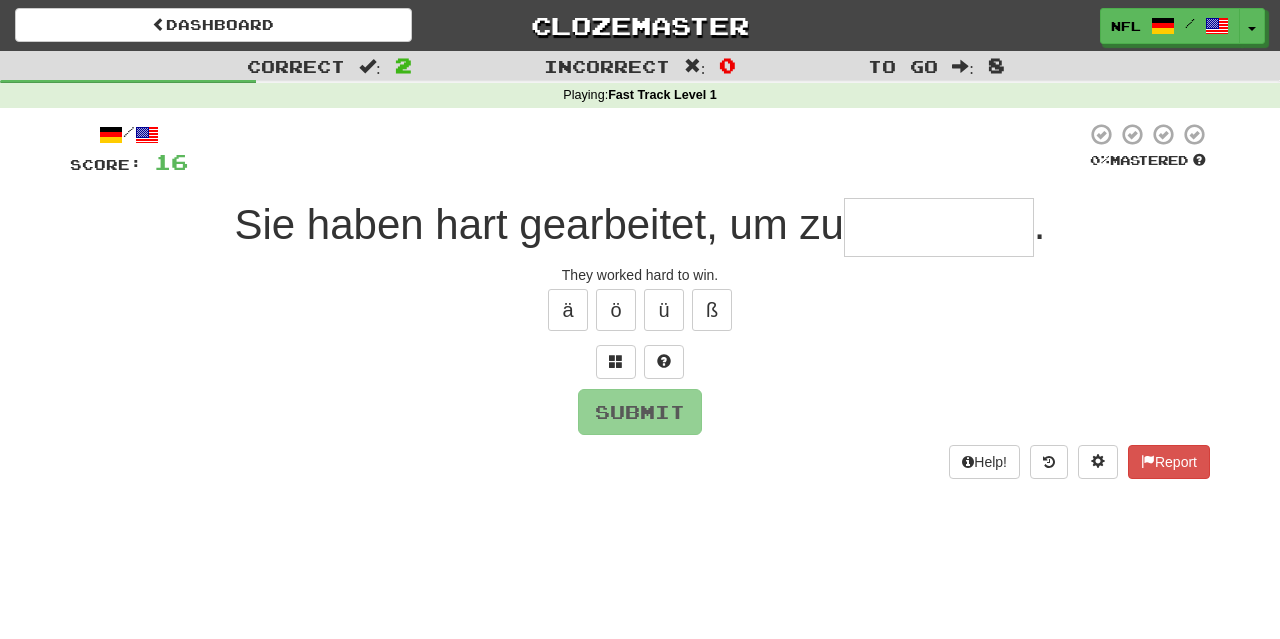 click at bounding box center [939, 227] 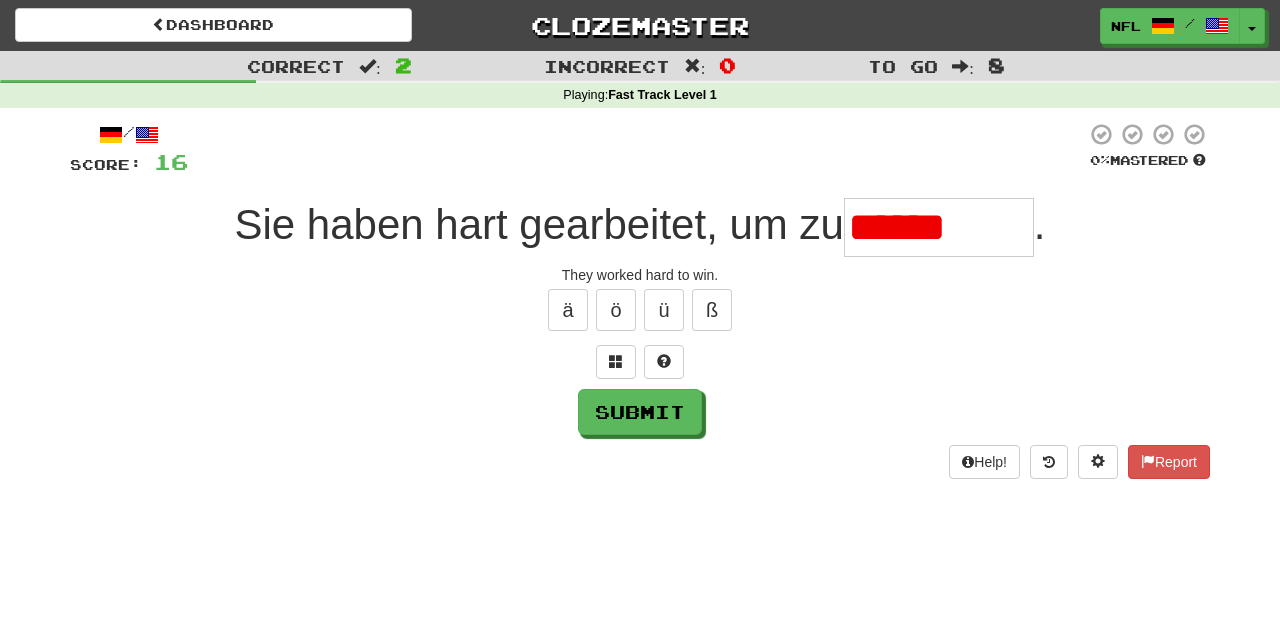 type on "********" 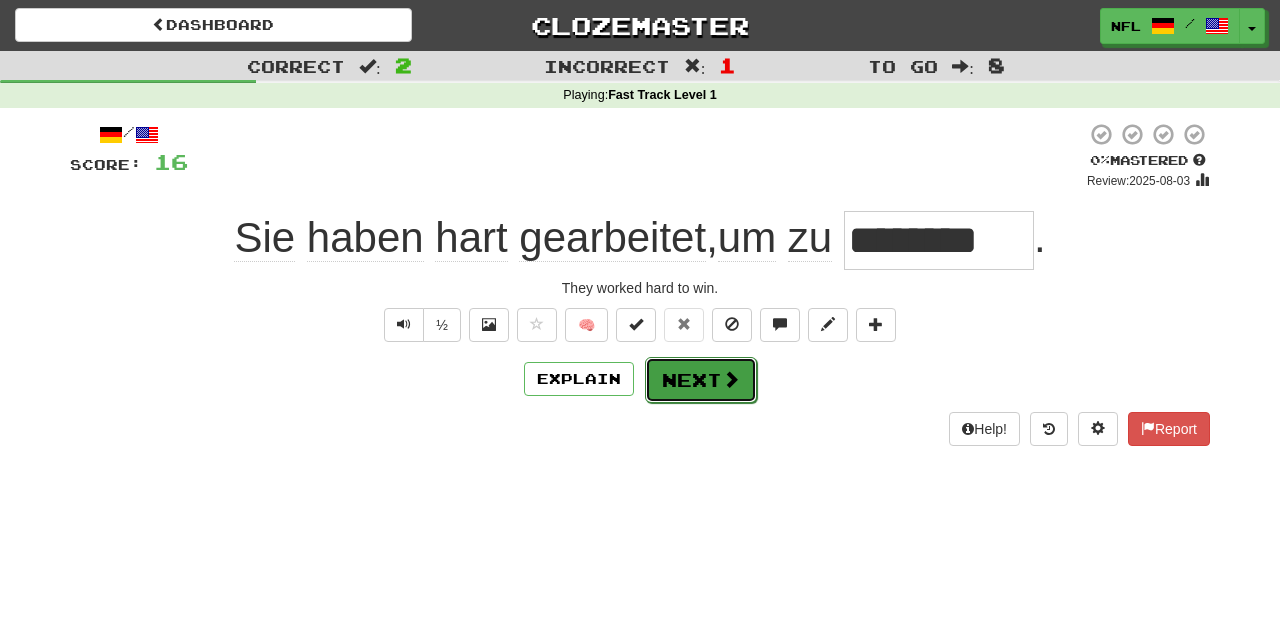 click on "Next" at bounding box center [701, 380] 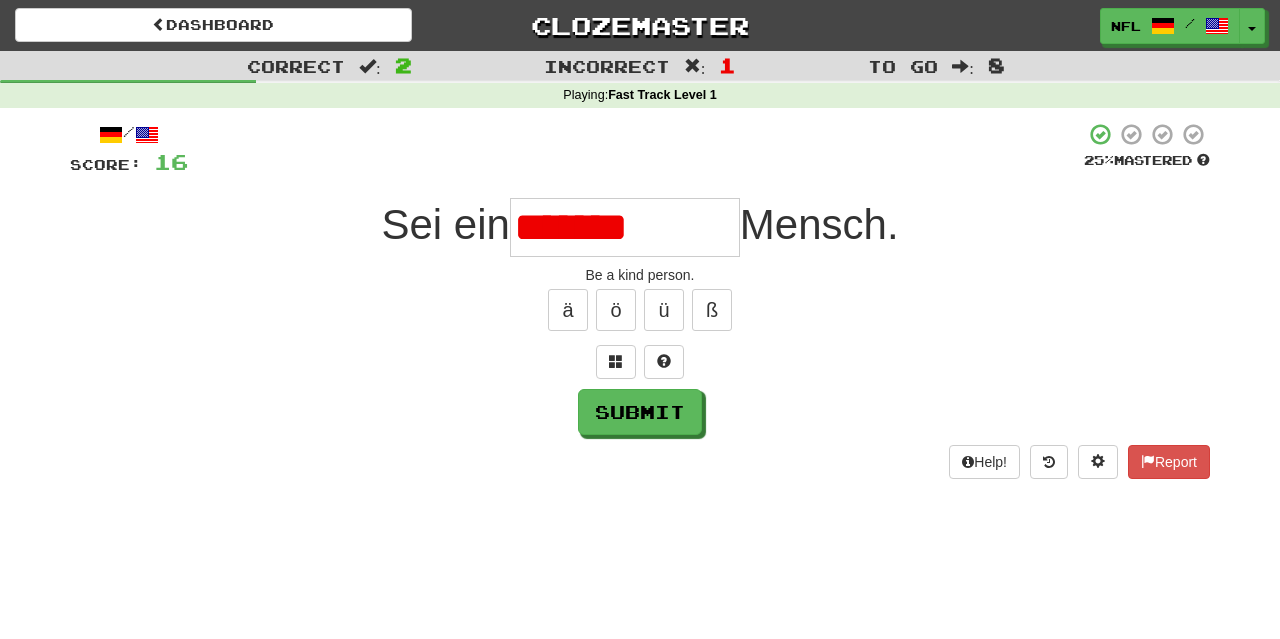 type on "**********" 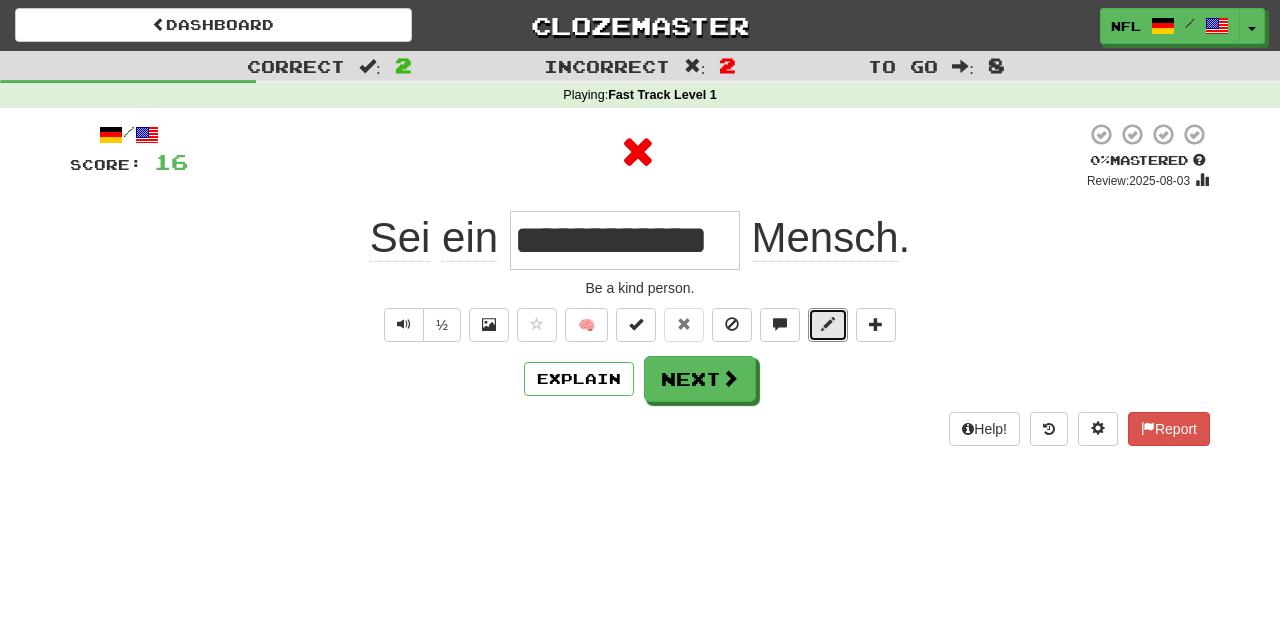 drag, startPoint x: 777, startPoint y: 520, endPoint x: 787, endPoint y: 489, distance: 32.572994 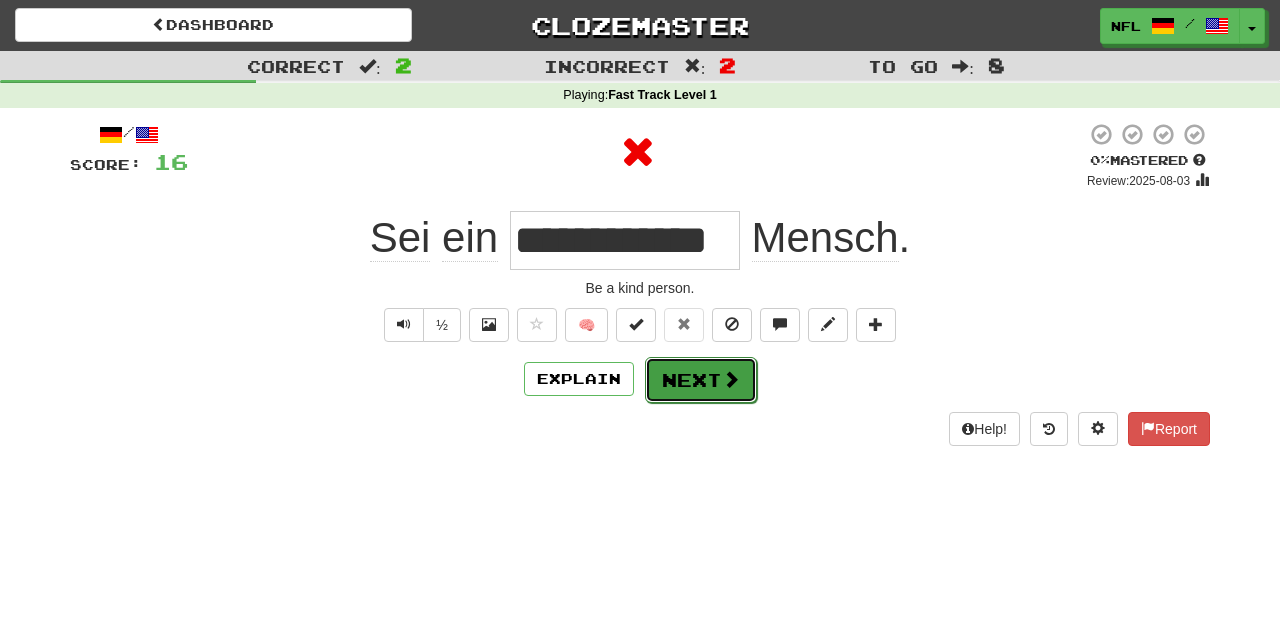 click on "Next" at bounding box center (701, 380) 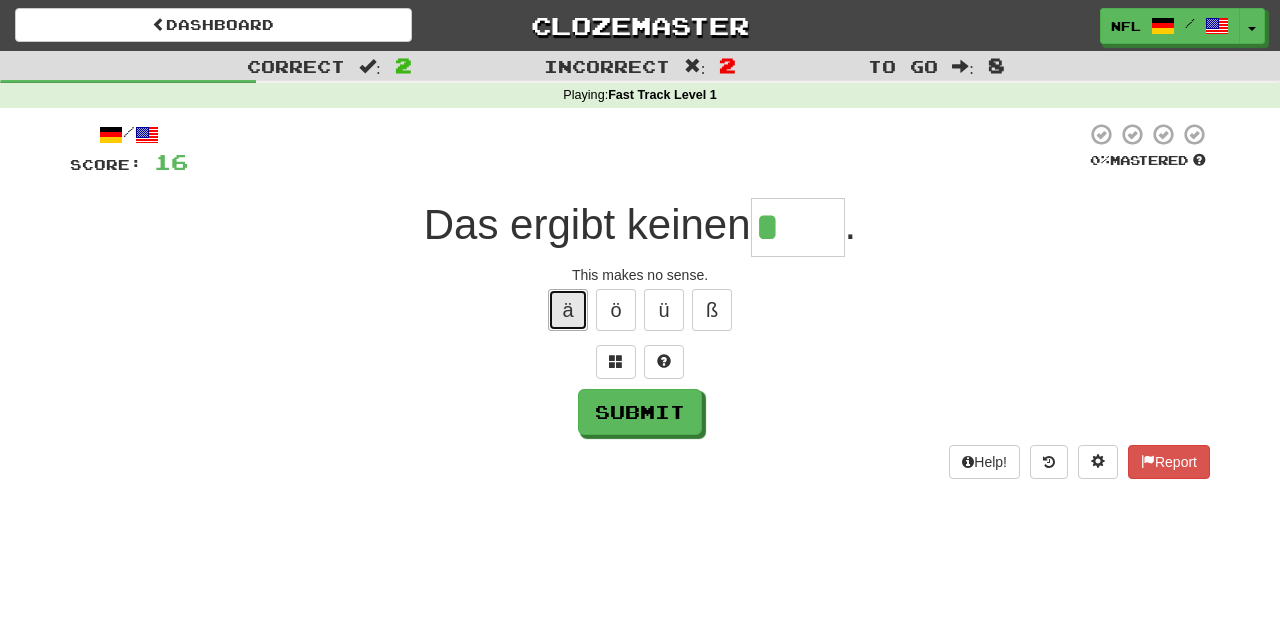 click on "ä" at bounding box center (568, 310) 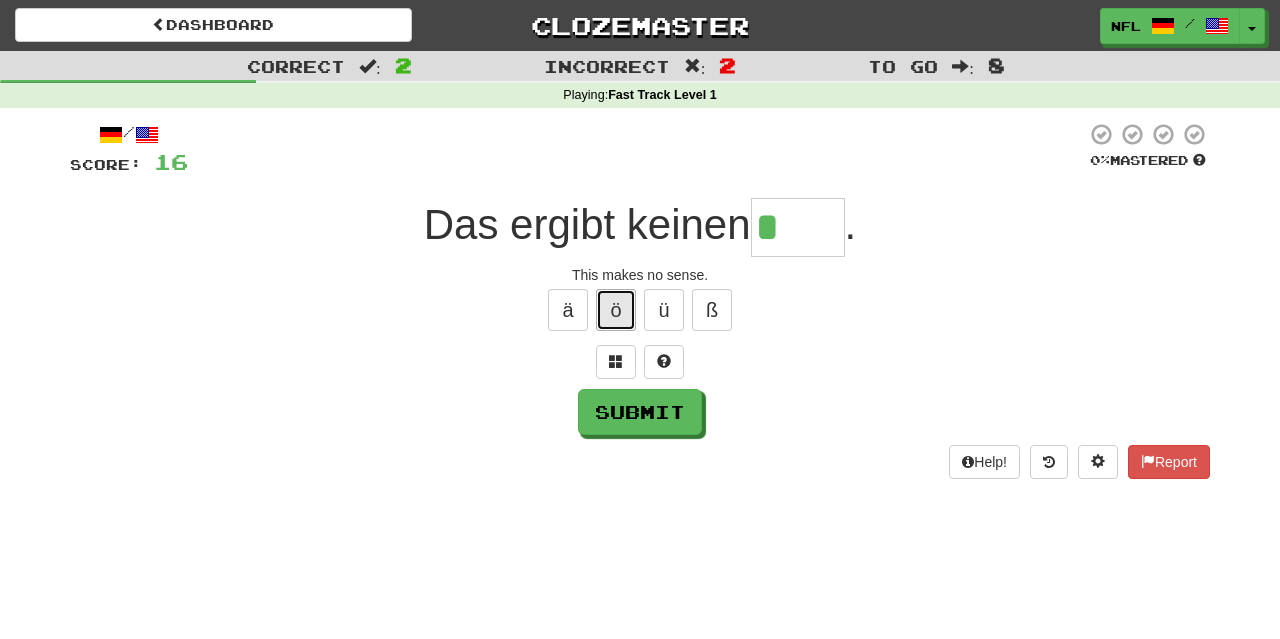 click on "ö" at bounding box center (616, 310) 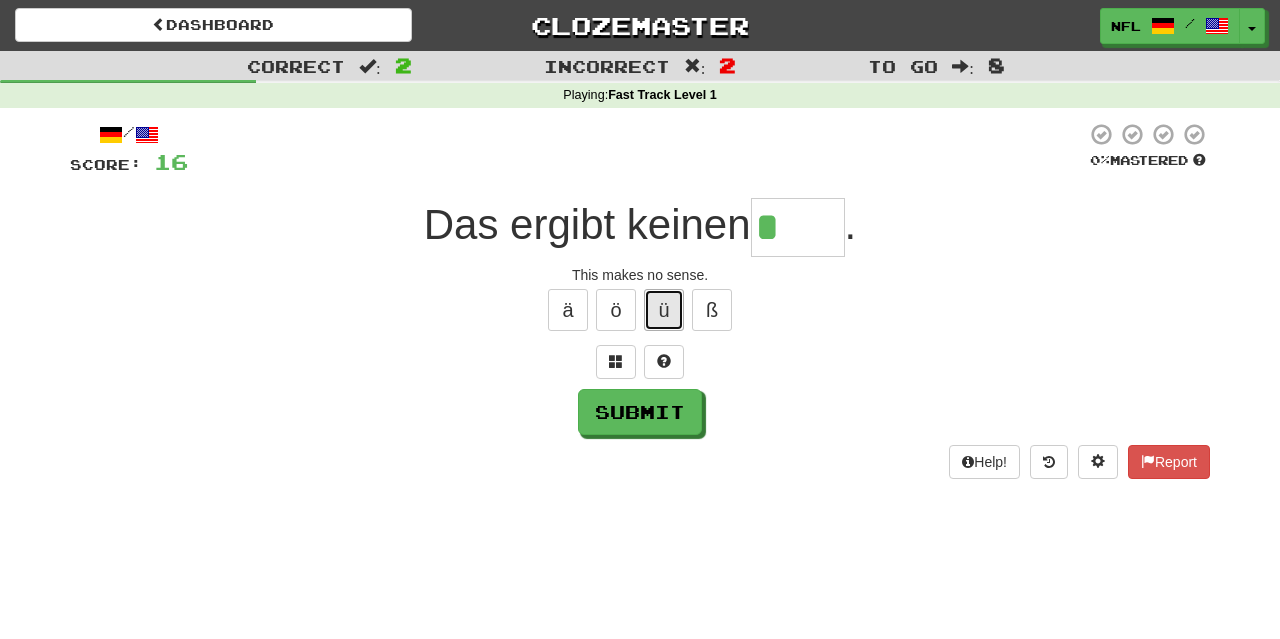 click on "ü" at bounding box center (664, 310) 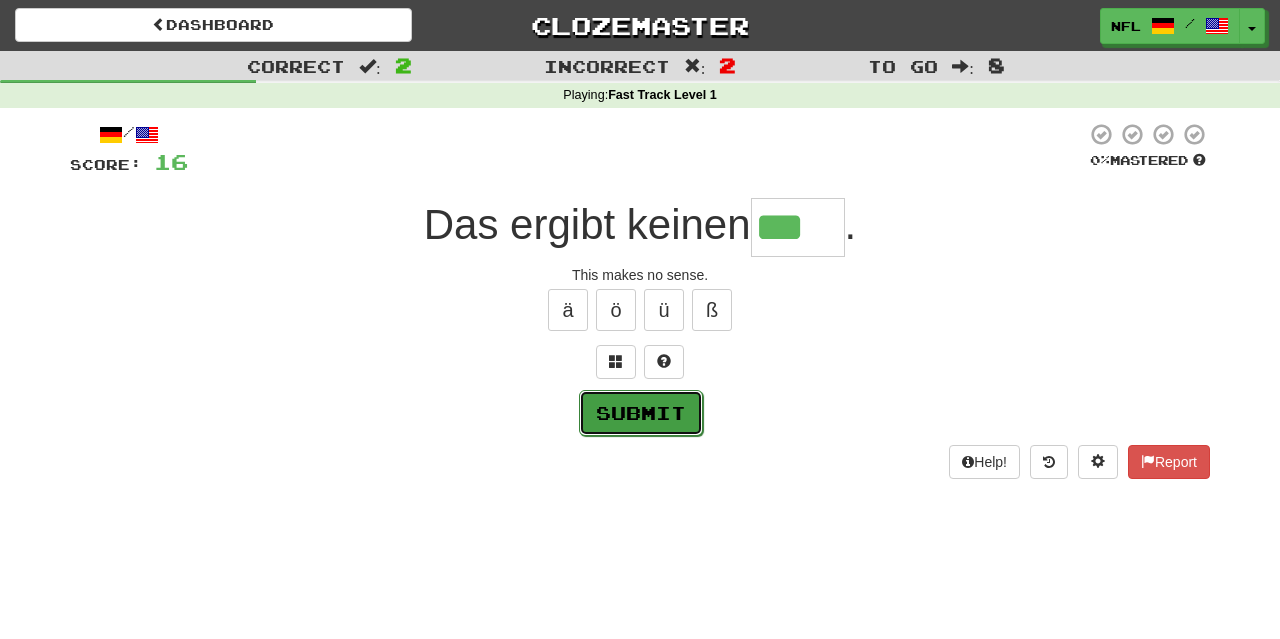 click on "Submit" at bounding box center [641, 413] 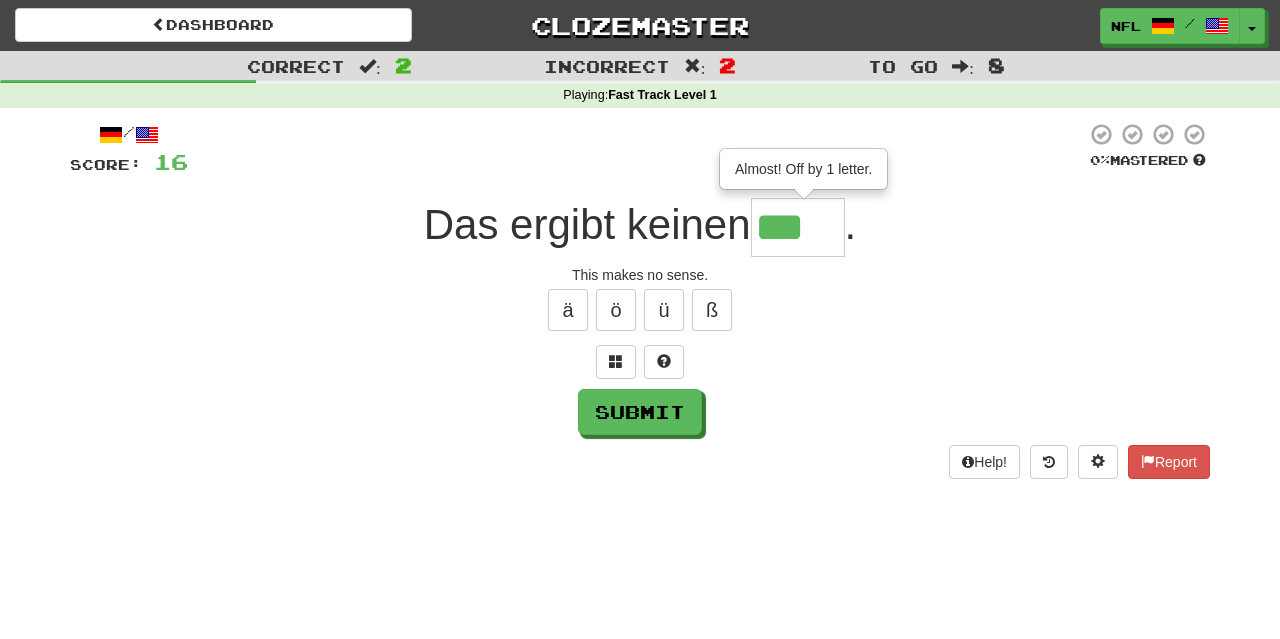 click on "***" at bounding box center [798, 227] 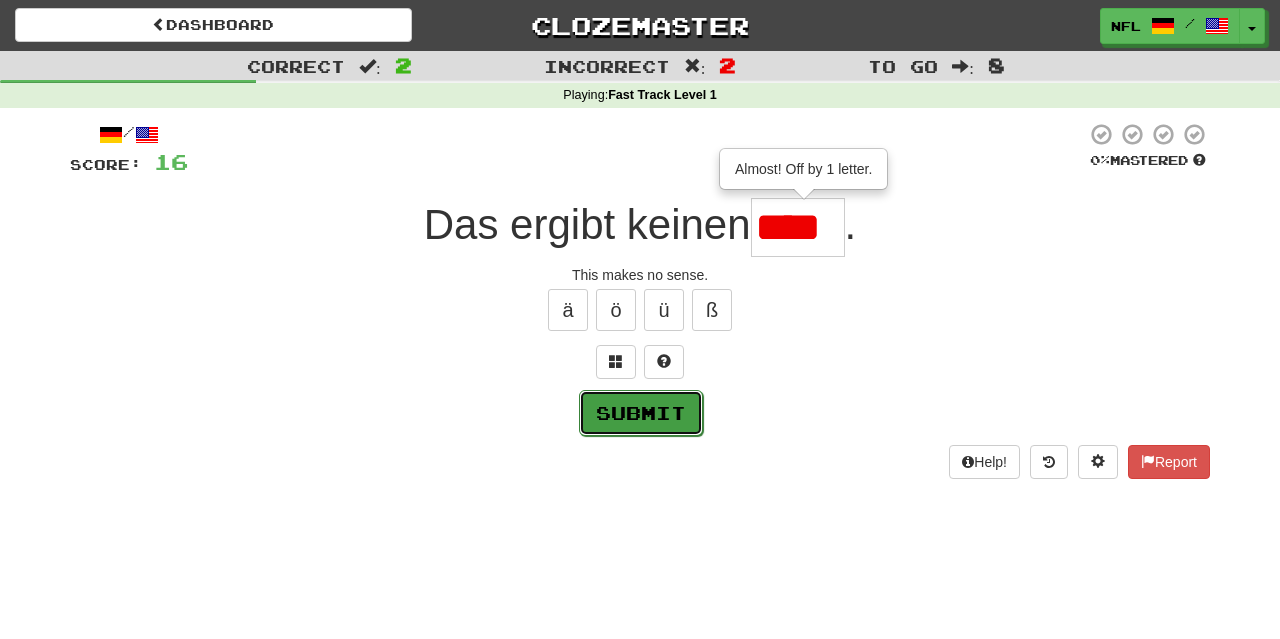 click on "Submit" at bounding box center [641, 413] 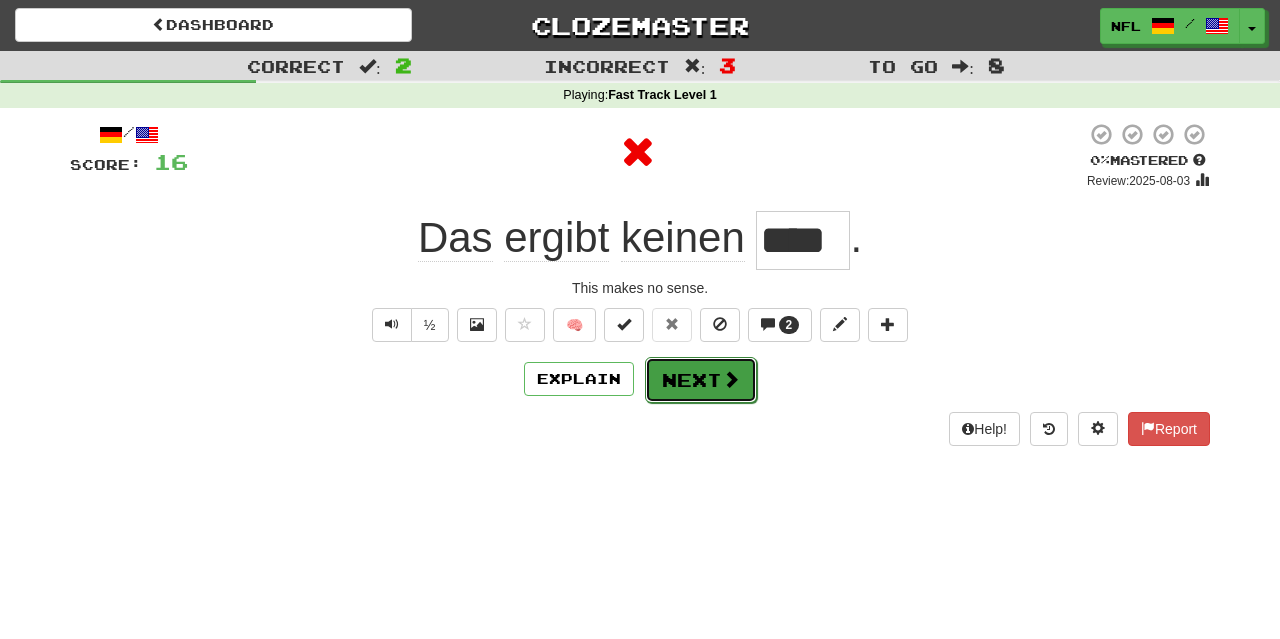 click on "Next" at bounding box center (701, 380) 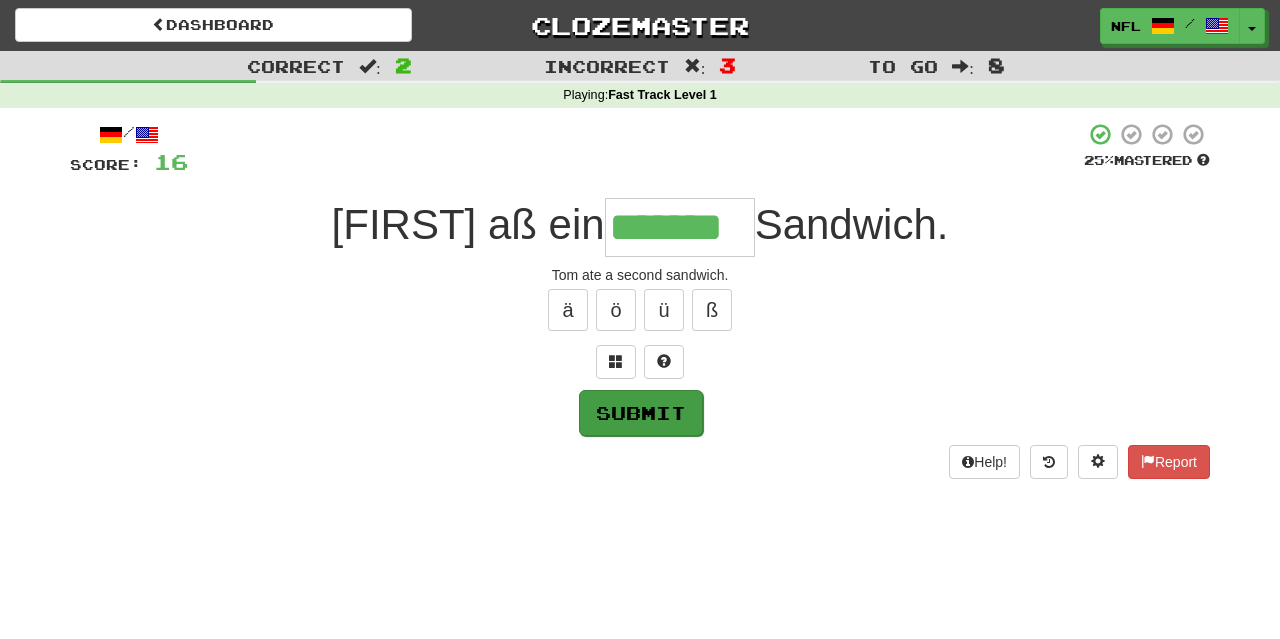 type on "*******" 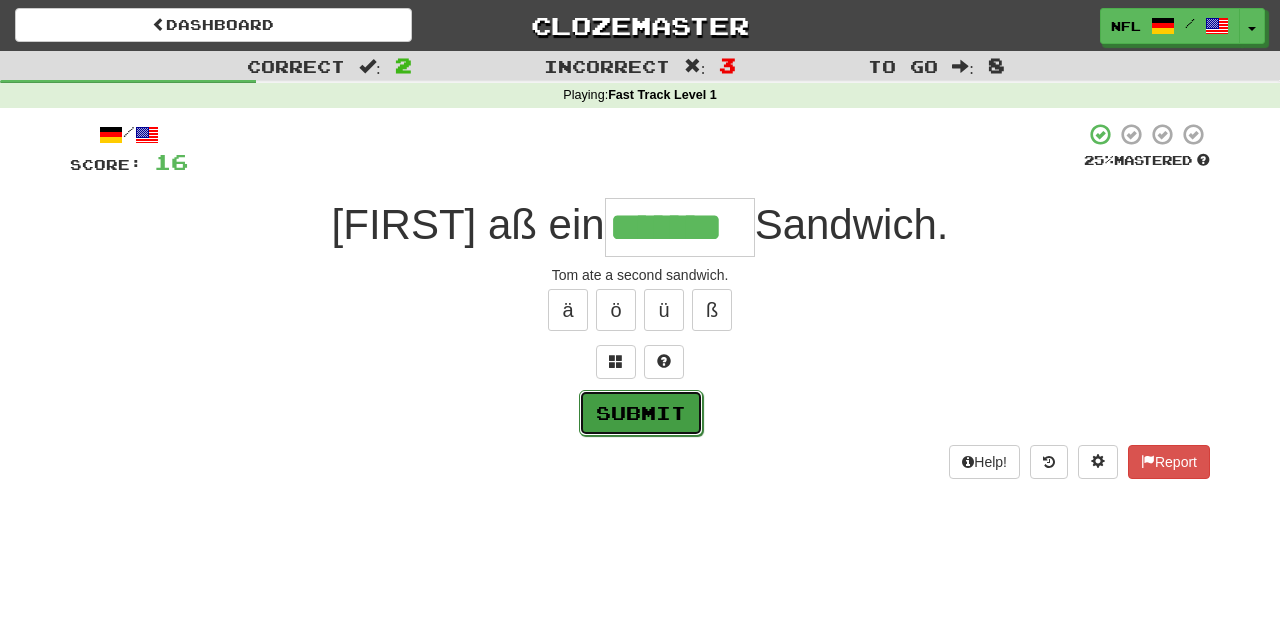 click on "Submit" at bounding box center (641, 413) 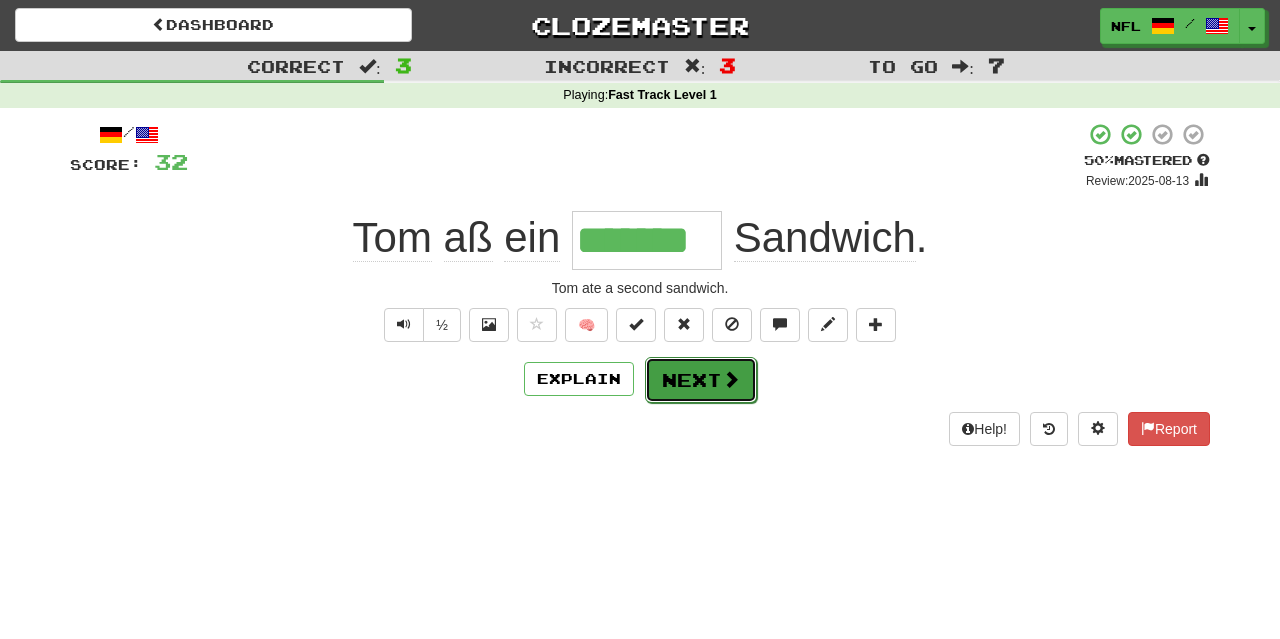 click on "Next" at bounding box center (701, 380) 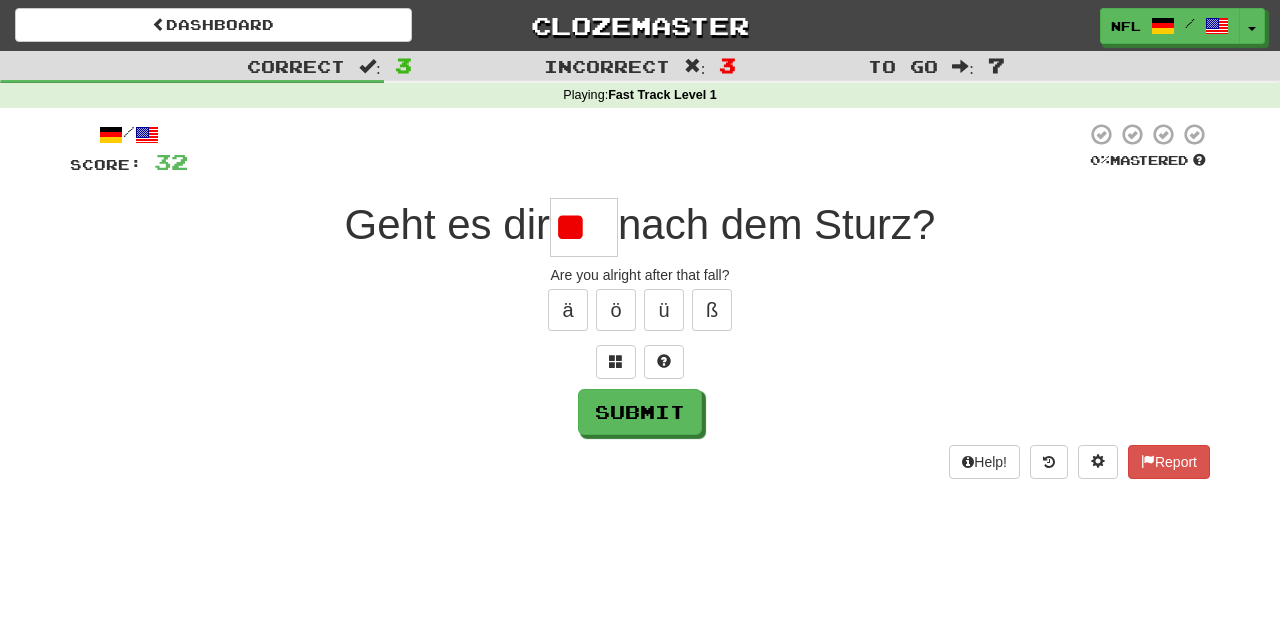 type on "*" 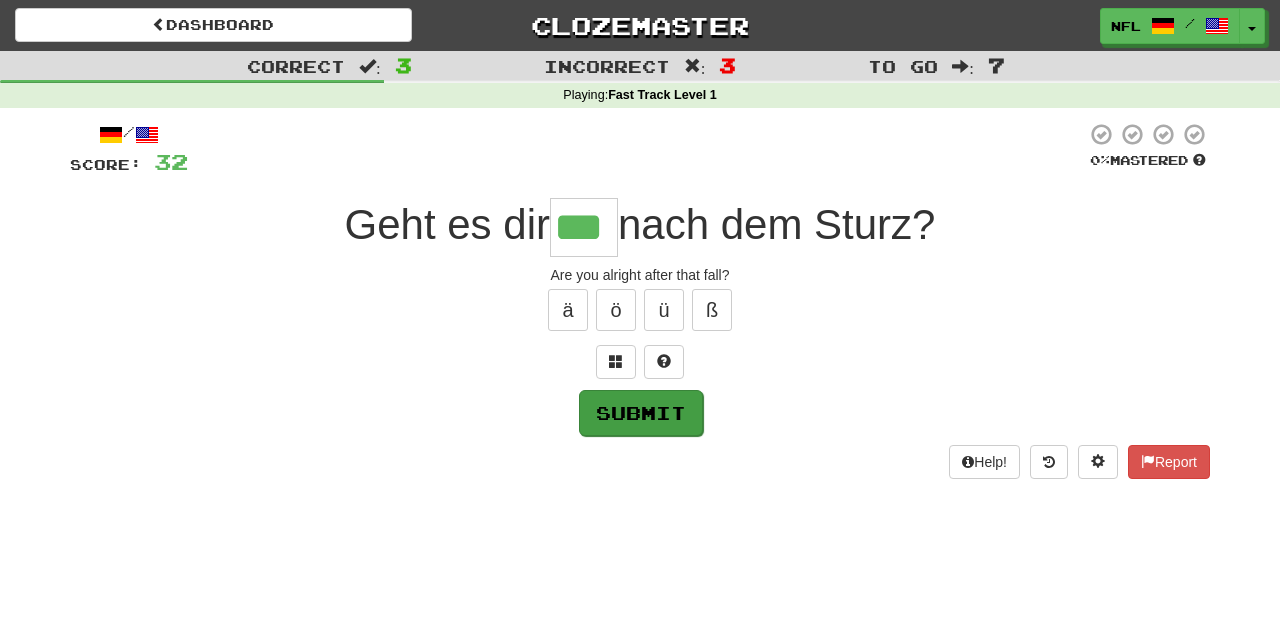 type on "***" 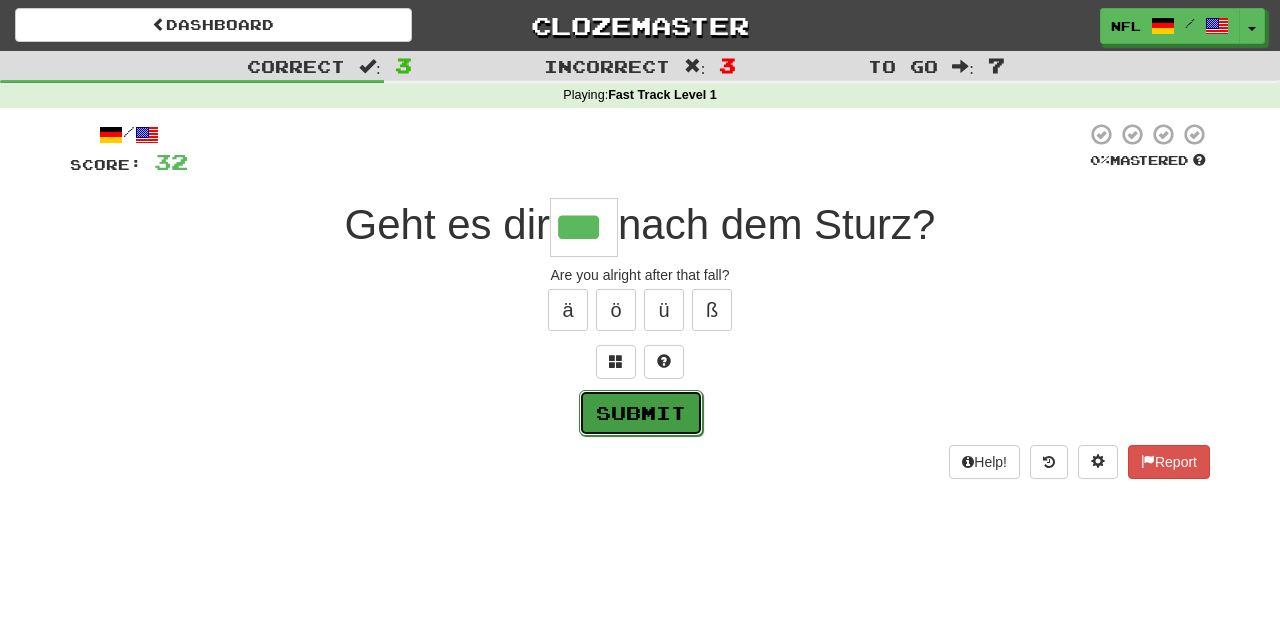 click on "Submit" at bounding box center [641, 413] 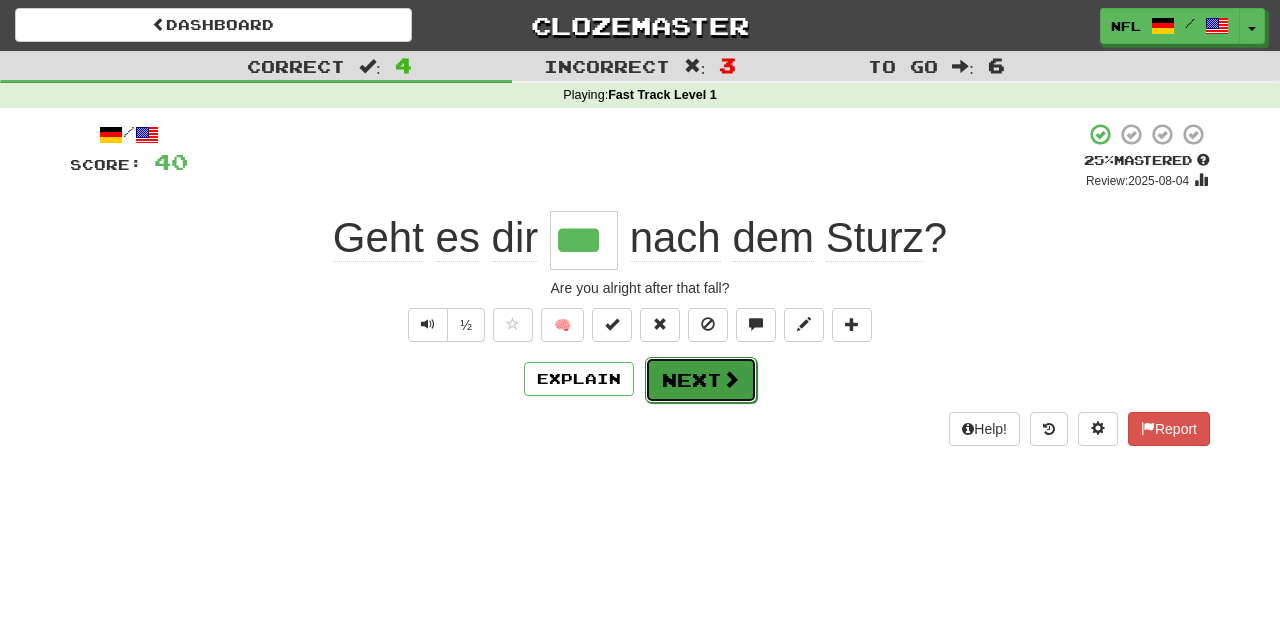 click on "Next" at bounding box center [701, 380] 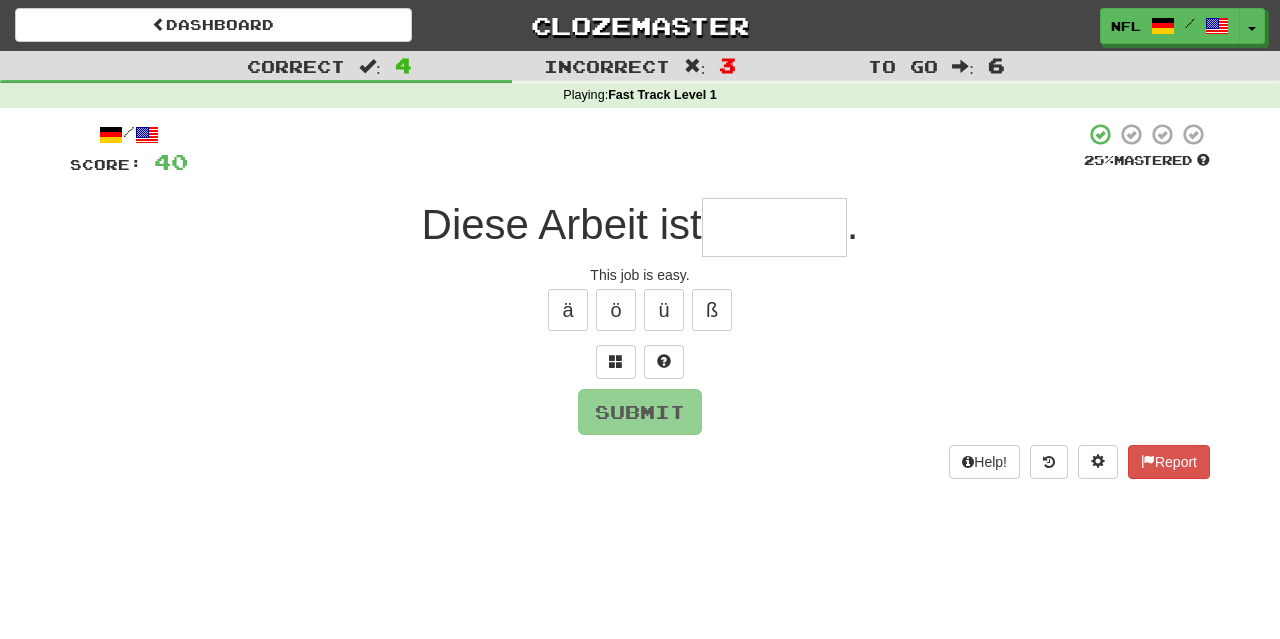 type on "*" 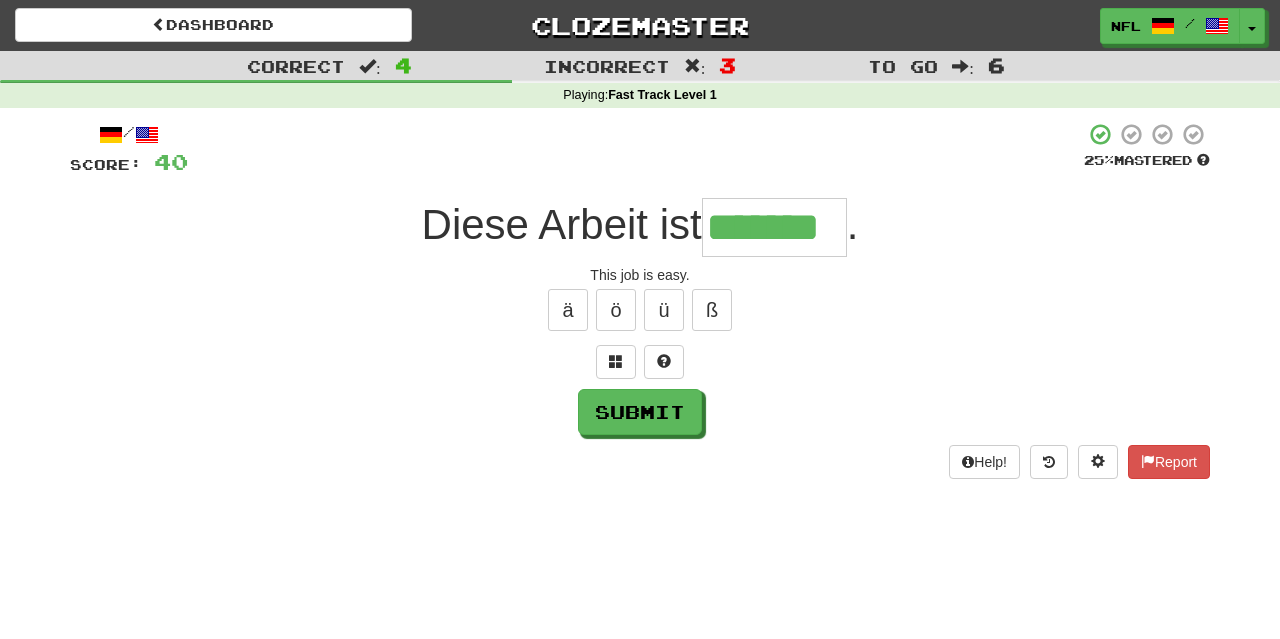 type on "*******" 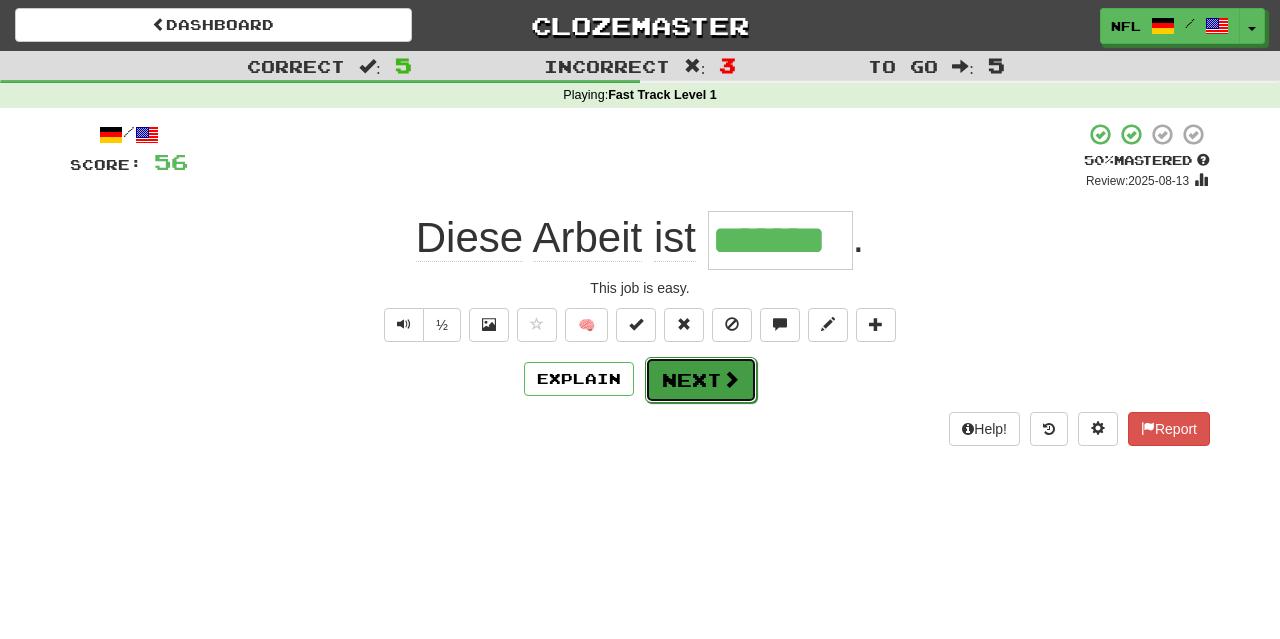 click on "Next" at bounding box center (701, 380) 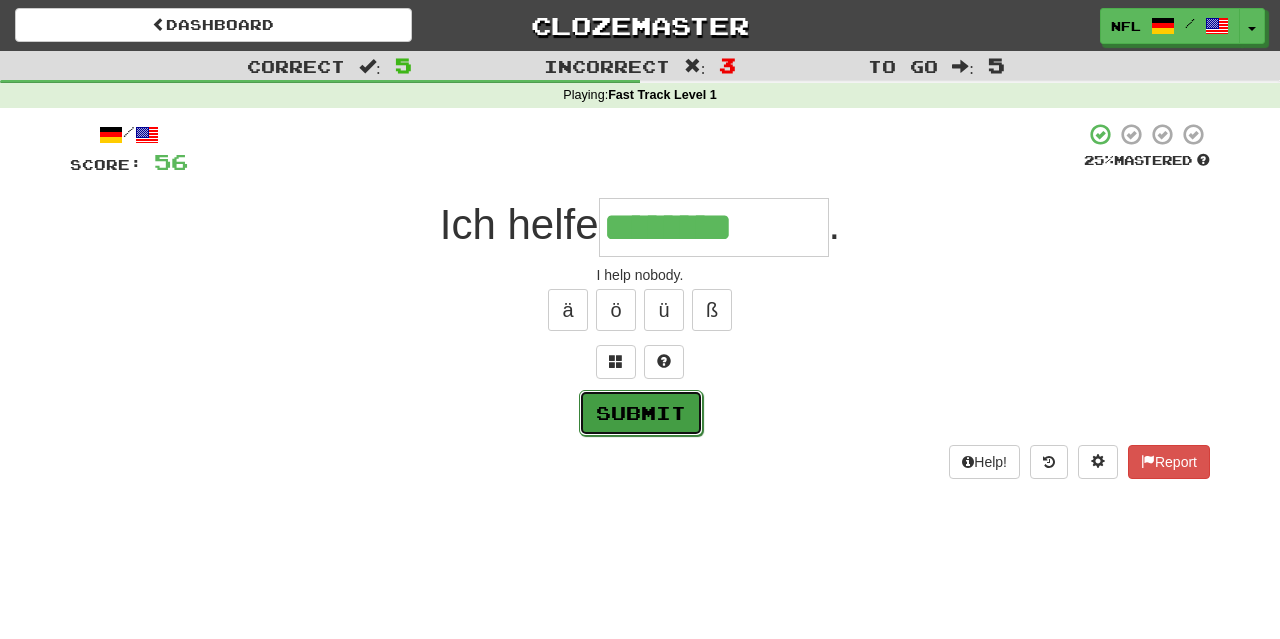 click on "Submit" at bounding box center [641, 413] 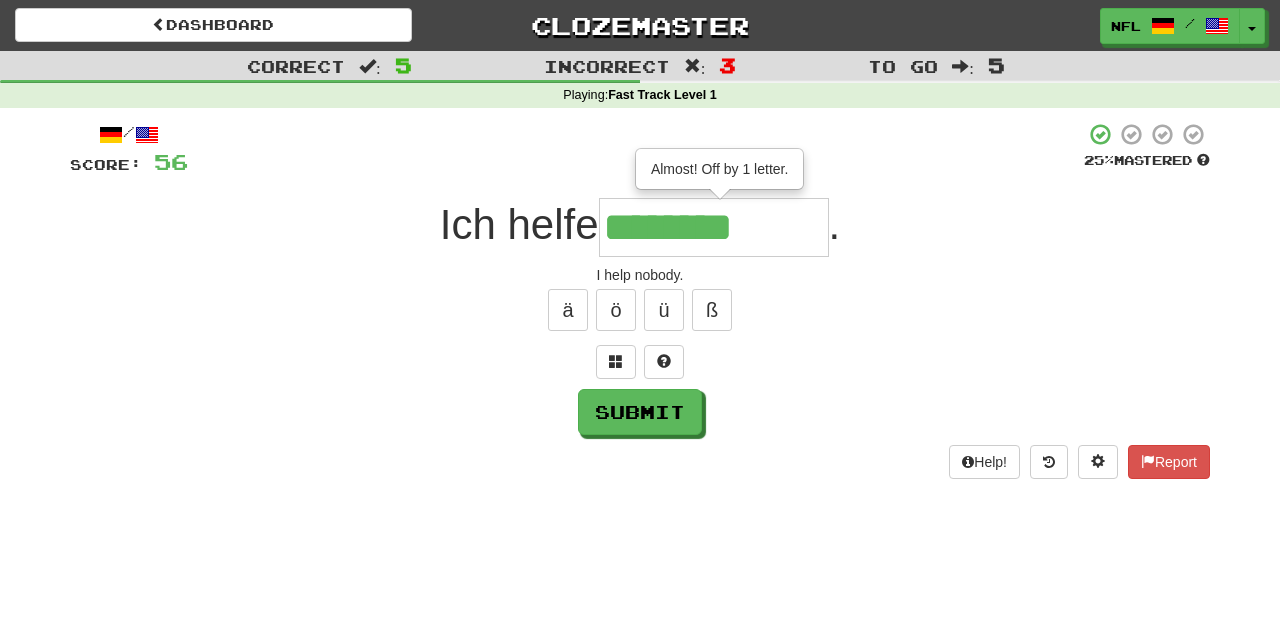 click on "********" at bounding box center (714, 227) 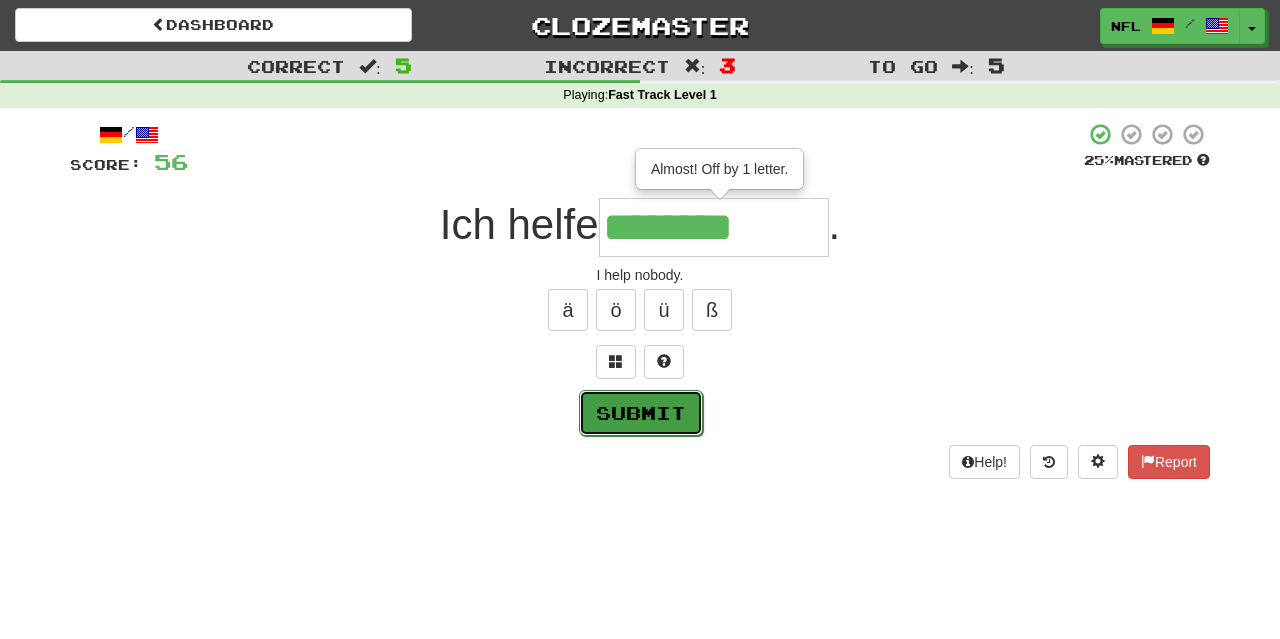click on "Submit" at bounding box center [641, 413] 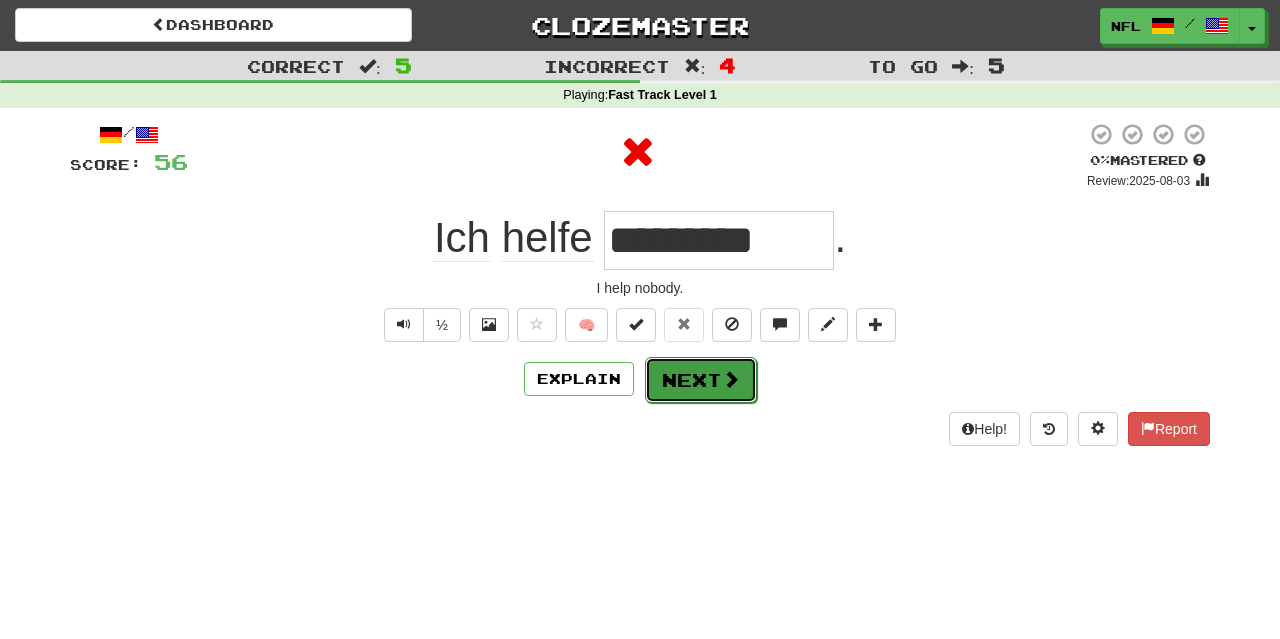 click at bounding box center (731, 379) 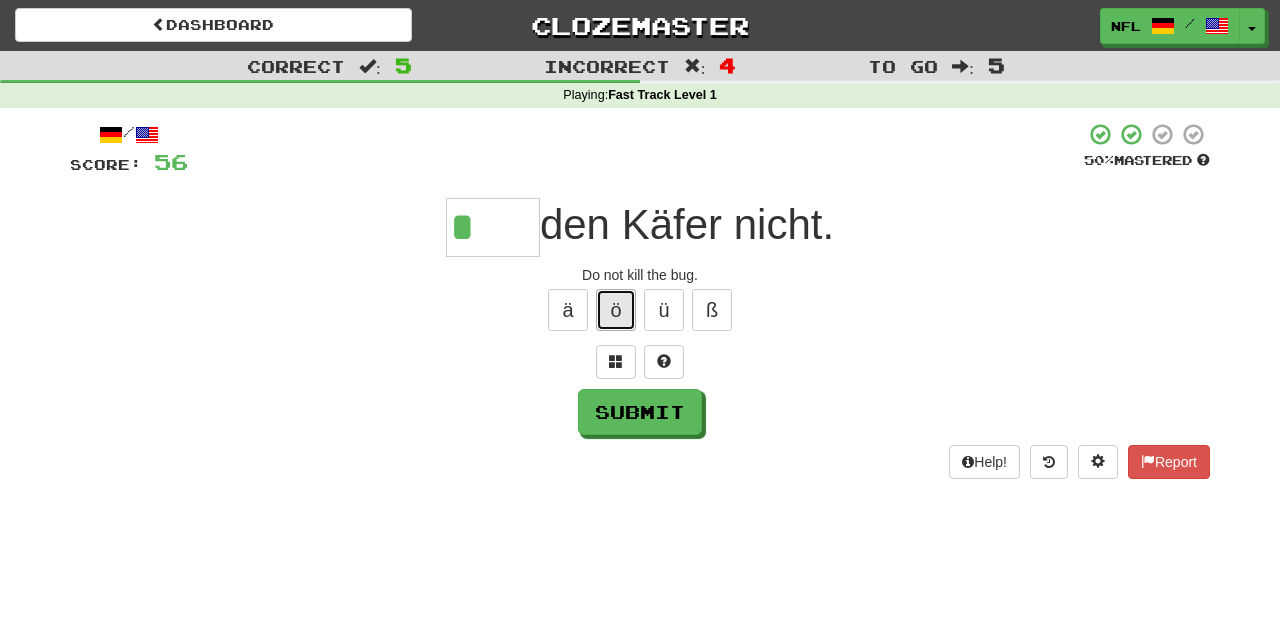 click on "ö" at bounding box center [616, 310] 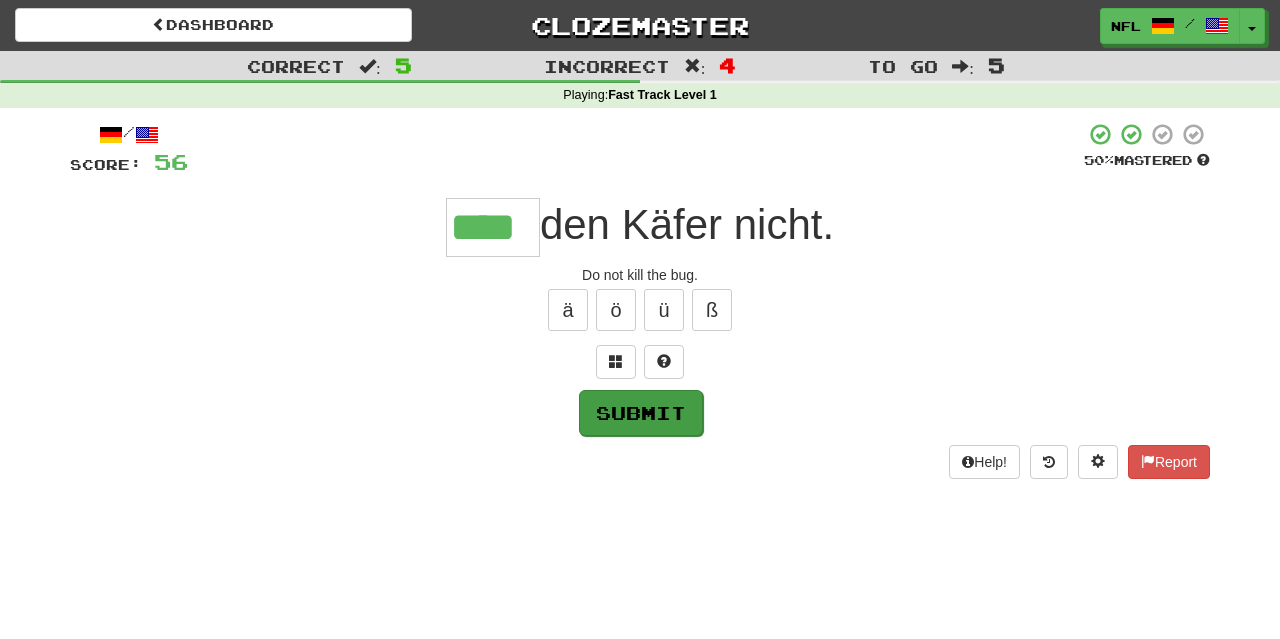 type on "****" 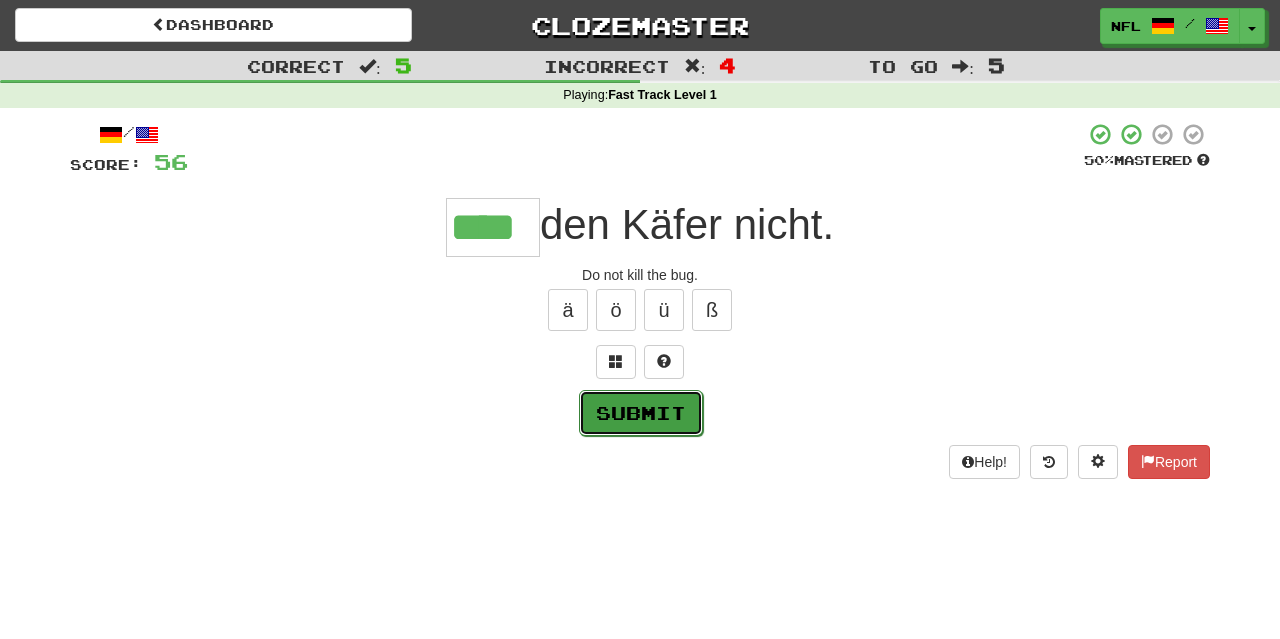 click on "Submit" at bounding box center (641, 413) 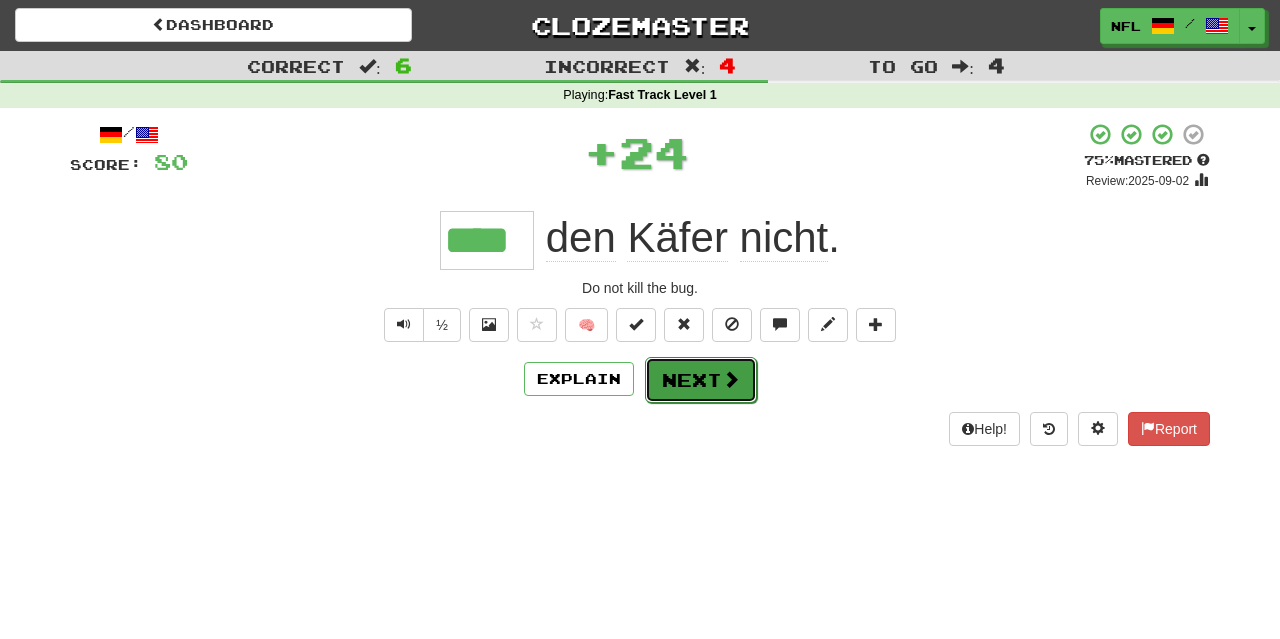 click on "Next" at bounding box center (701, 380) 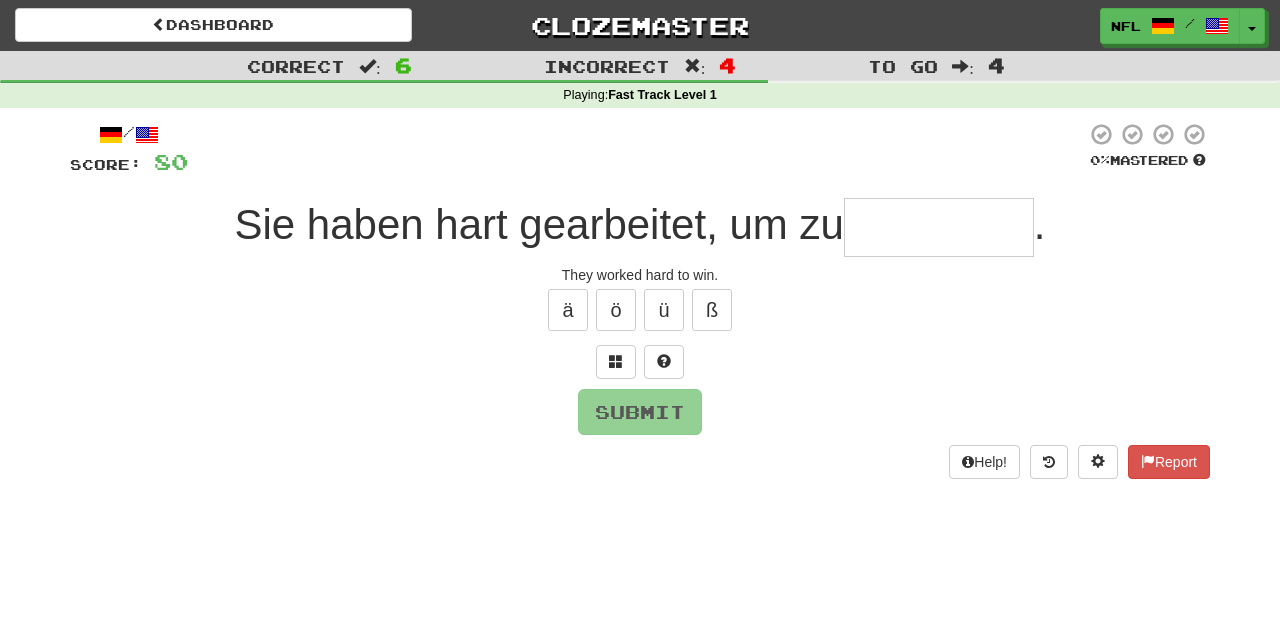 click at bounding box center [939, 227] 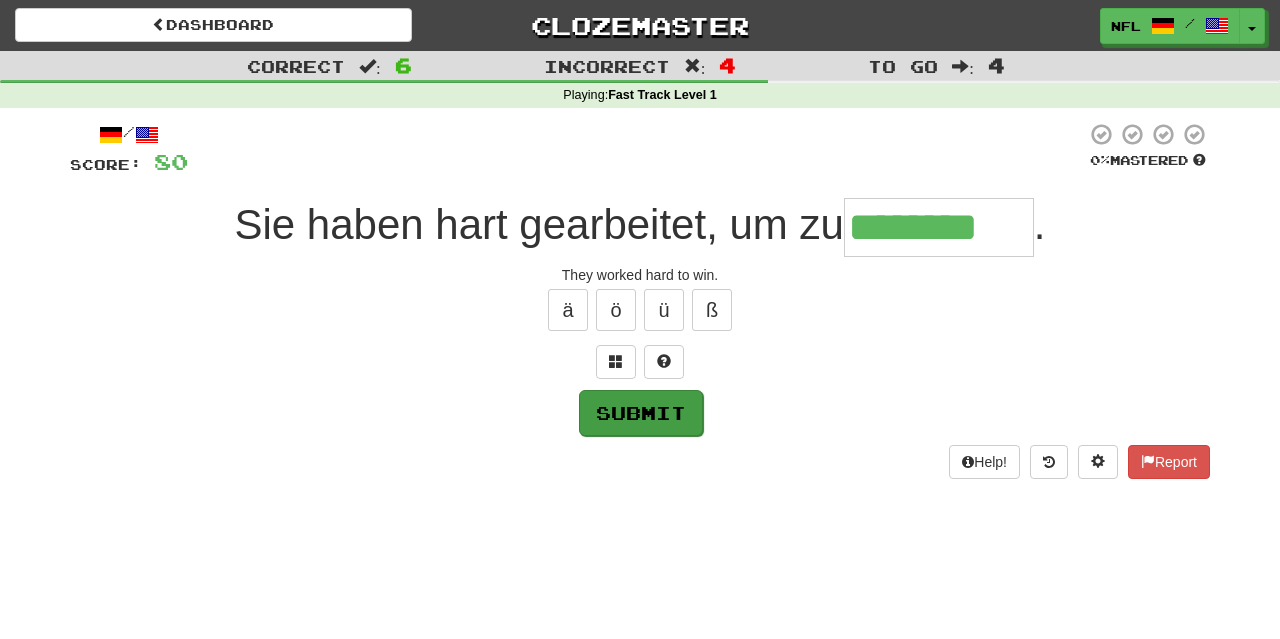 type on "********" 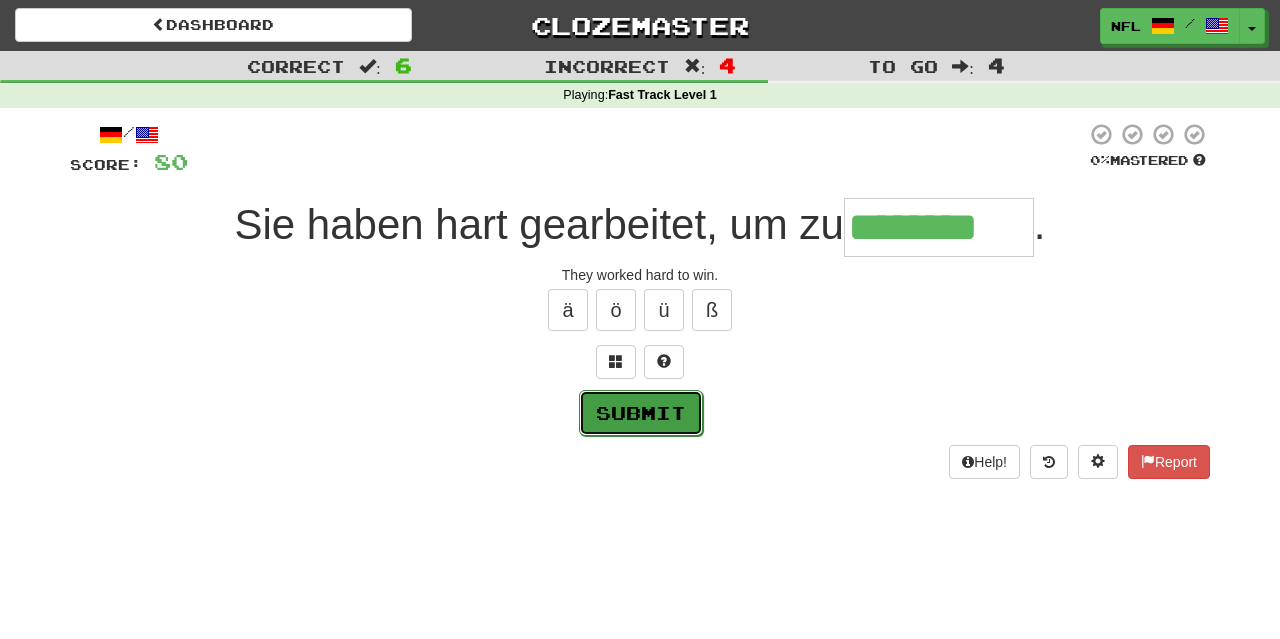 click on "Submit" at bounding box center (641, 413) 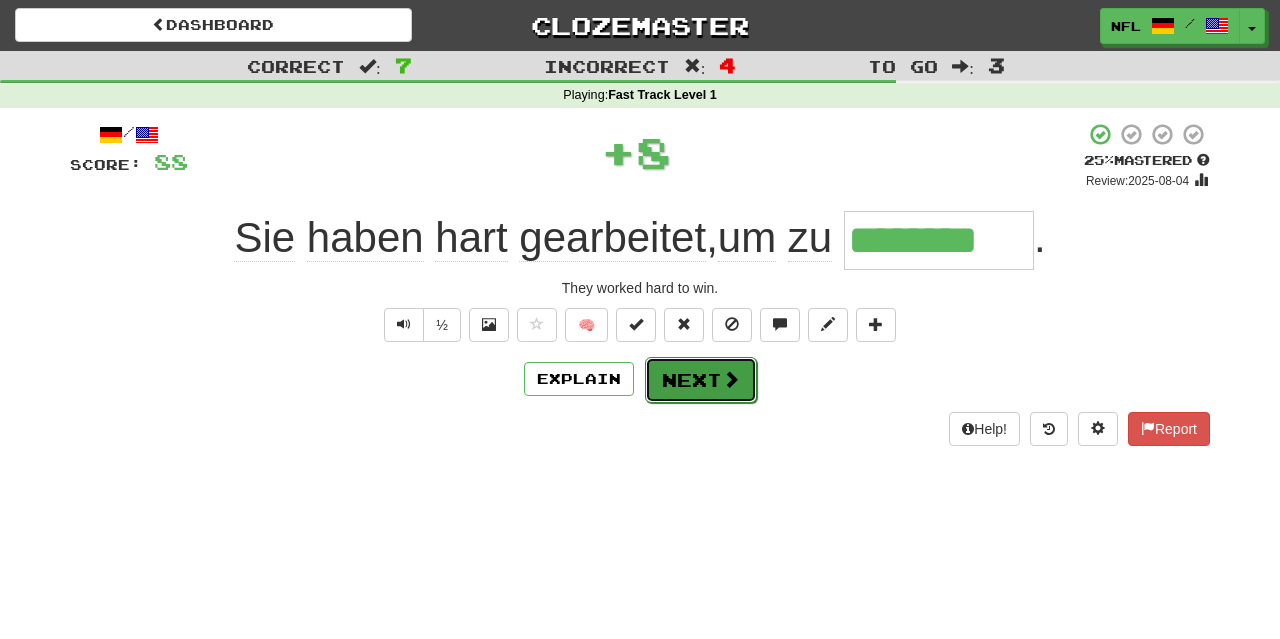 click on "Next" at bounding box center [701, 380] 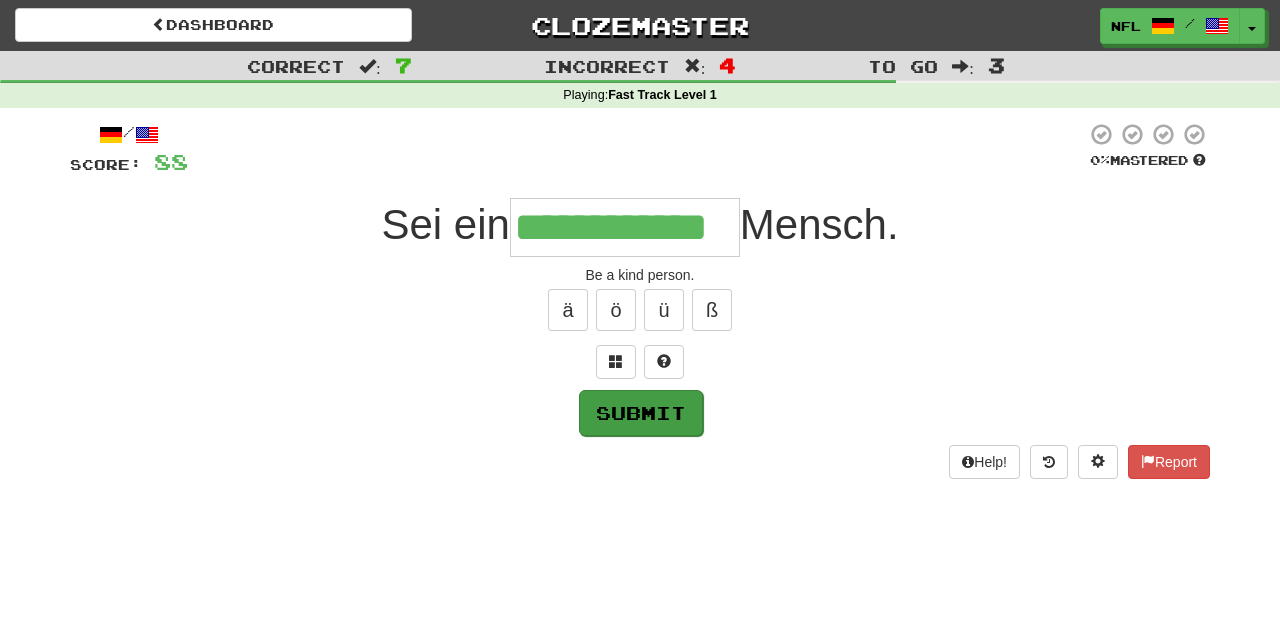 type on "**********" 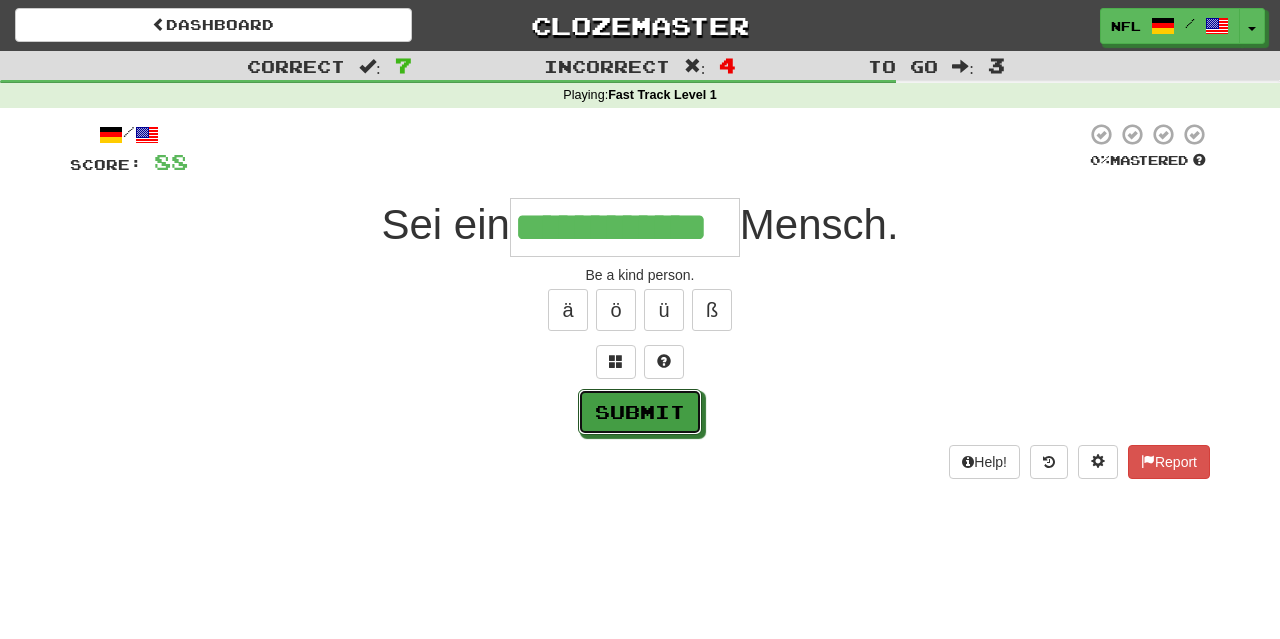 click on "Submit" at bounding box center (640, 412) 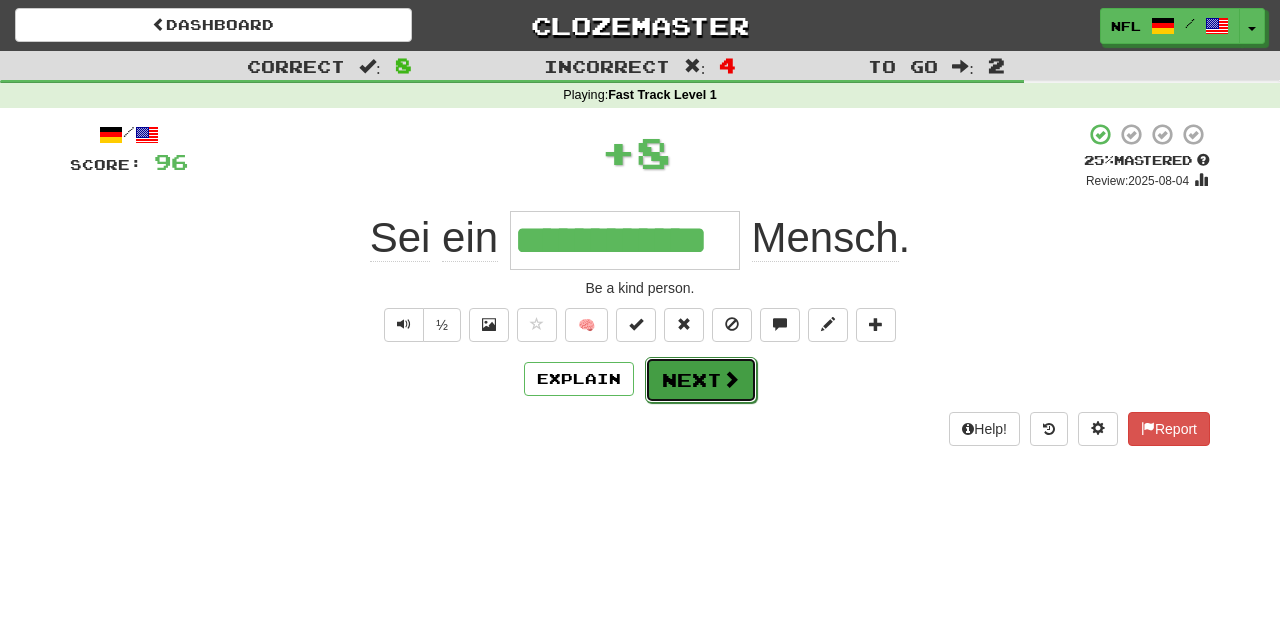click on "Next" at bounding box center (701, 380) 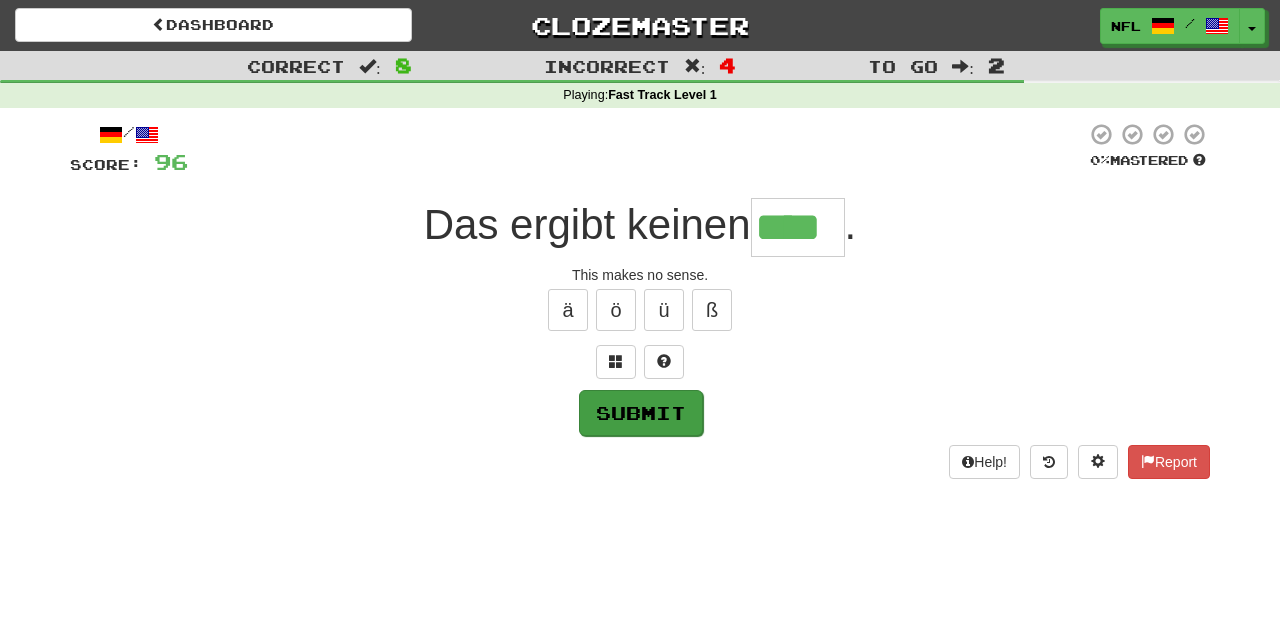 type on "****" 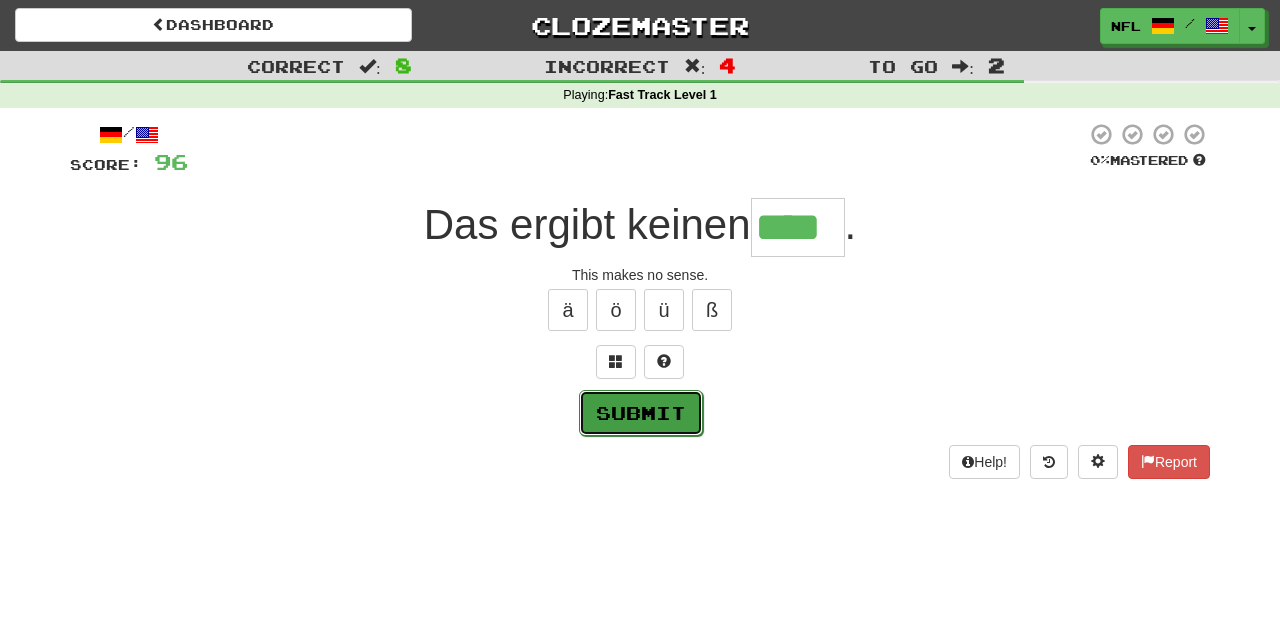 click on "Submit" at bounding box center [641, 413] 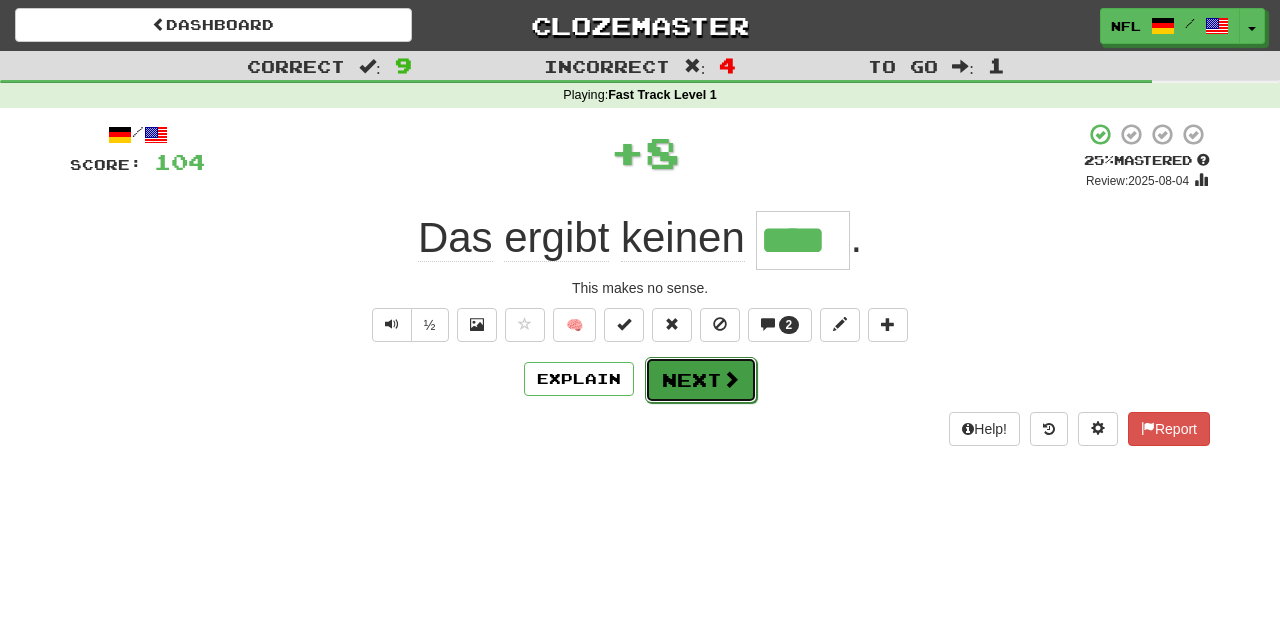 click on "Next" at bounding box center (701, 380) 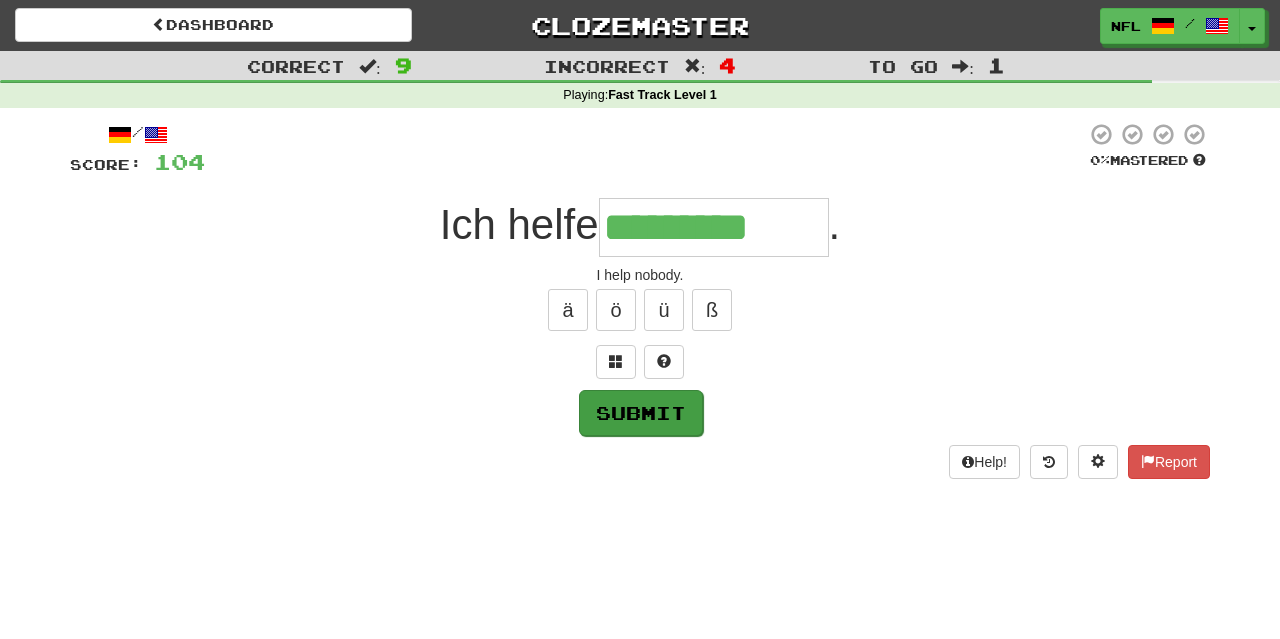type on "*********" 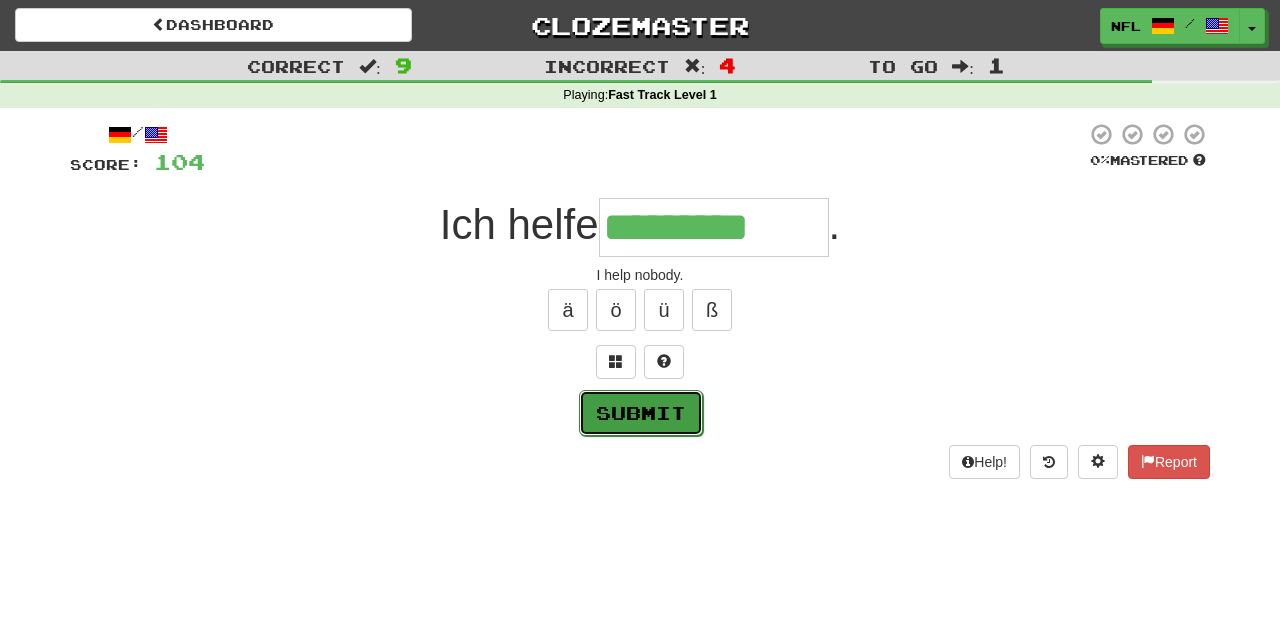 click on "Submit" at bounding box center [641, 413] 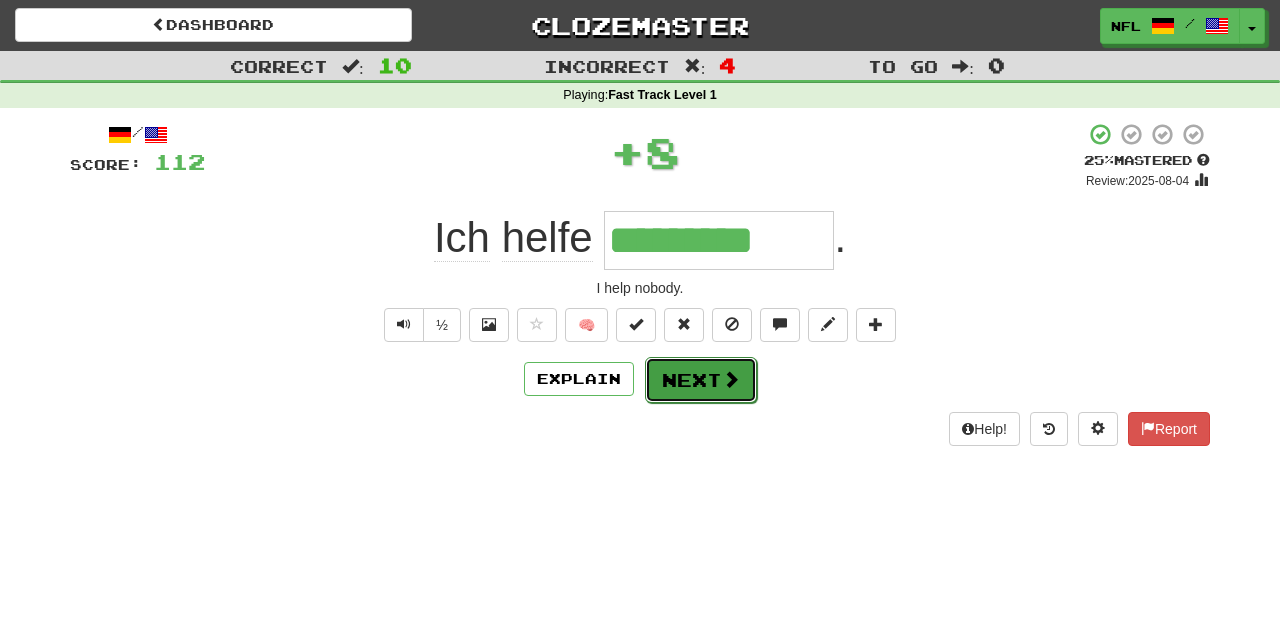 click on "Next" at bounding box center (701, 380) 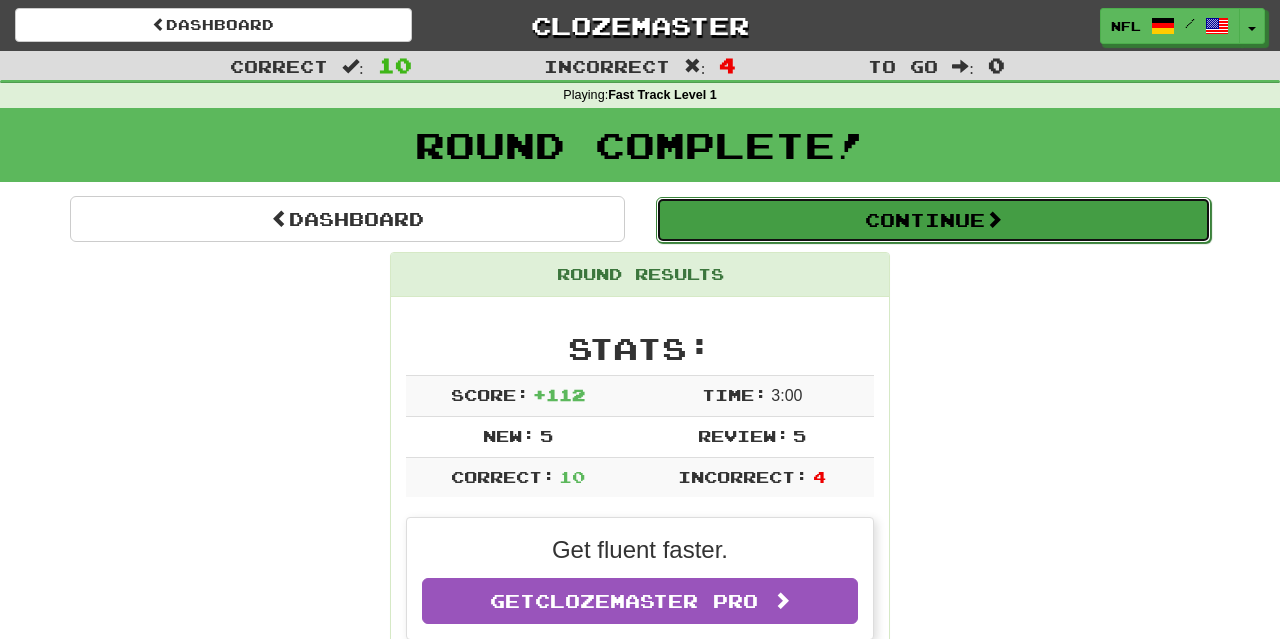 click on "Continue" at bounding box center (933, 220) 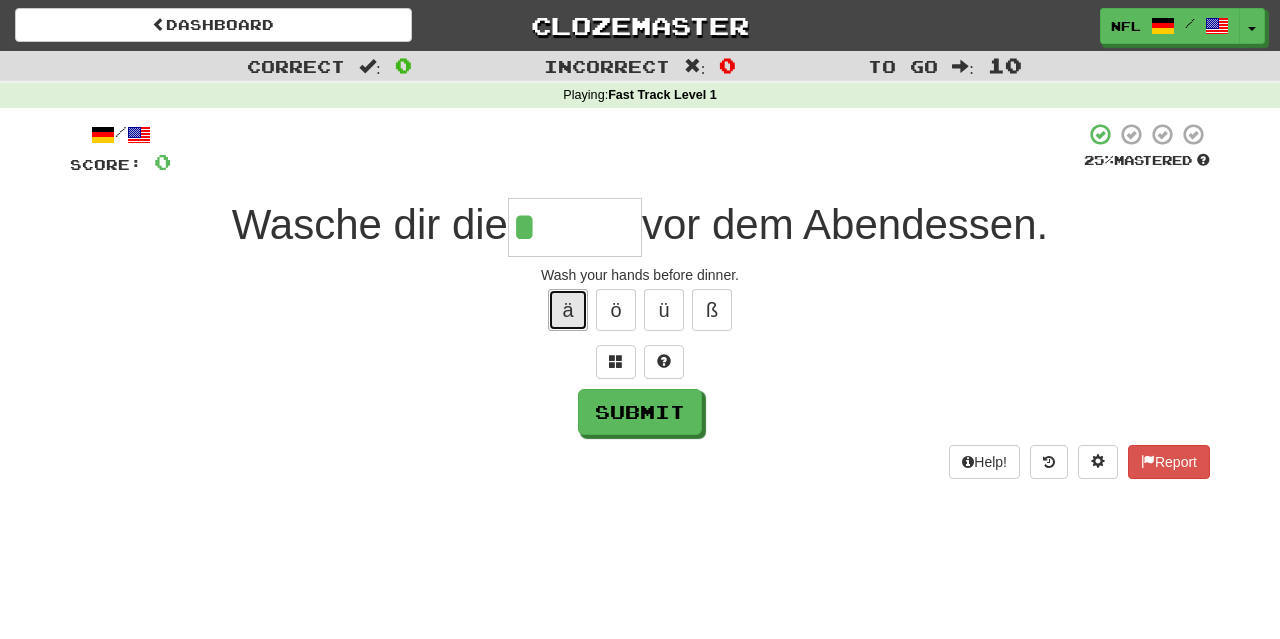 click on "ä" at bounding box center [568, 310] 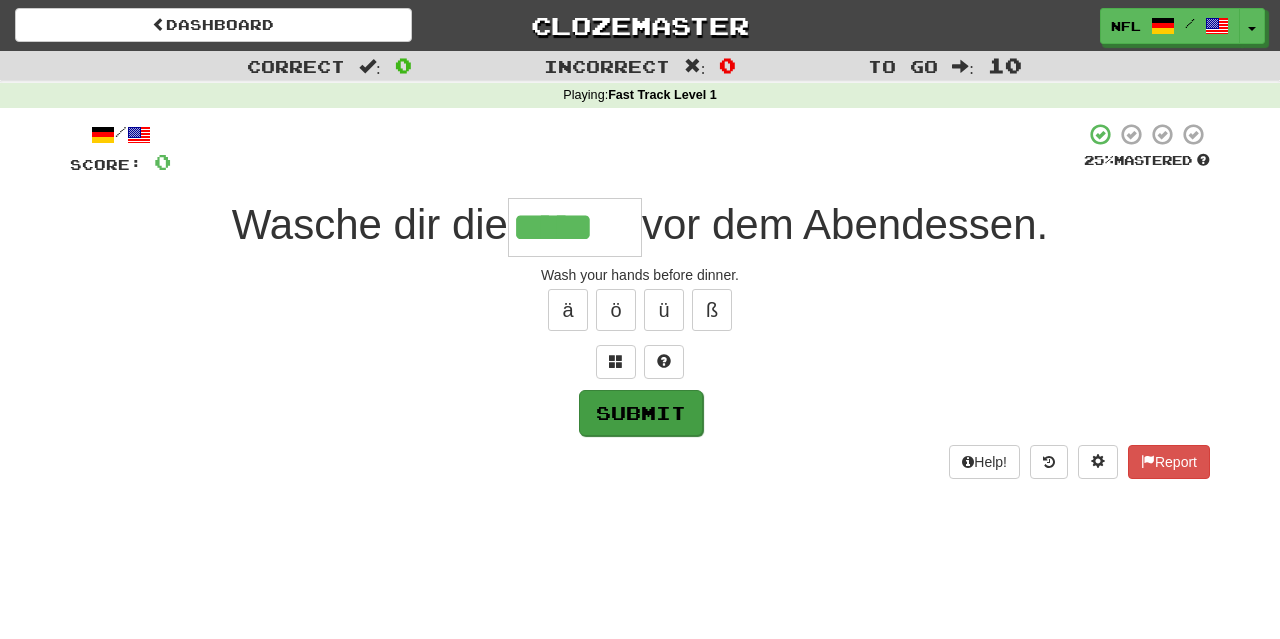 type on "*****" 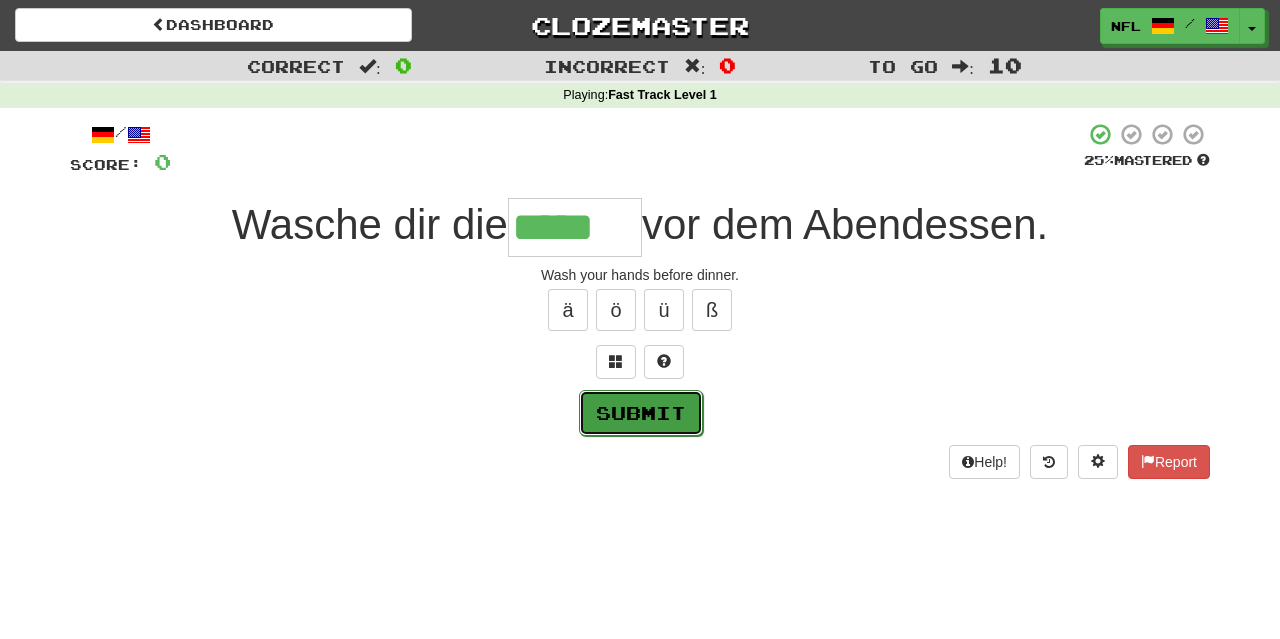 click on "Submit" at bounding box center [641, 413] 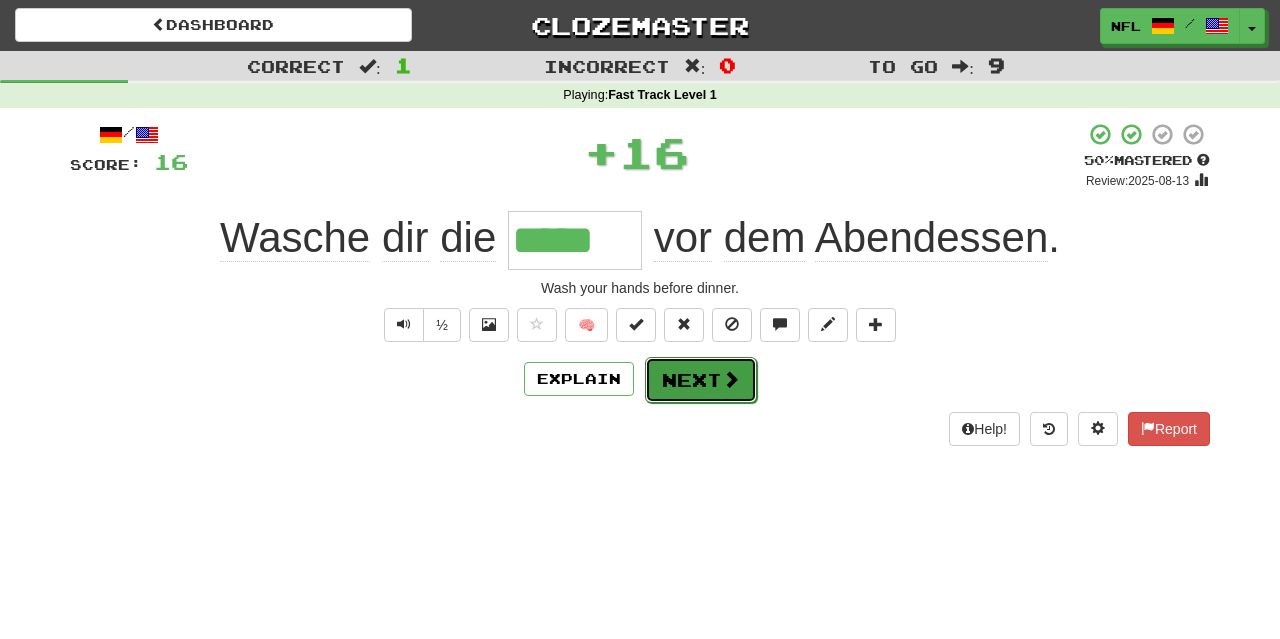 click on "Next" at bounding box center (701, 380) 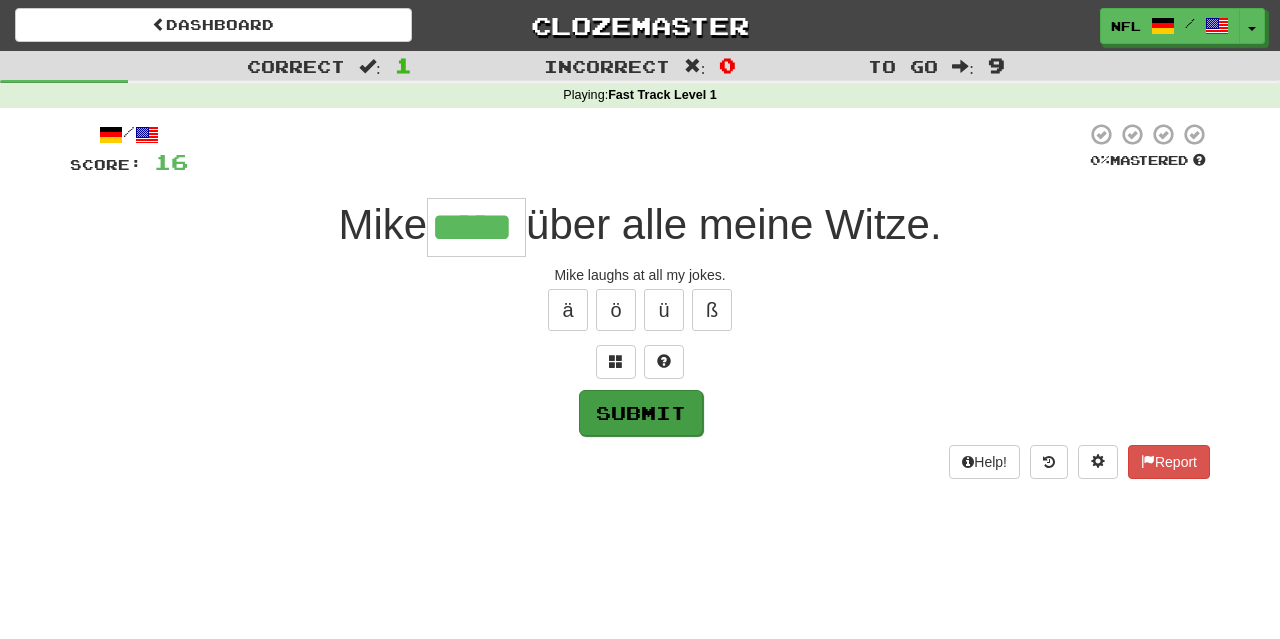 type on "*****" 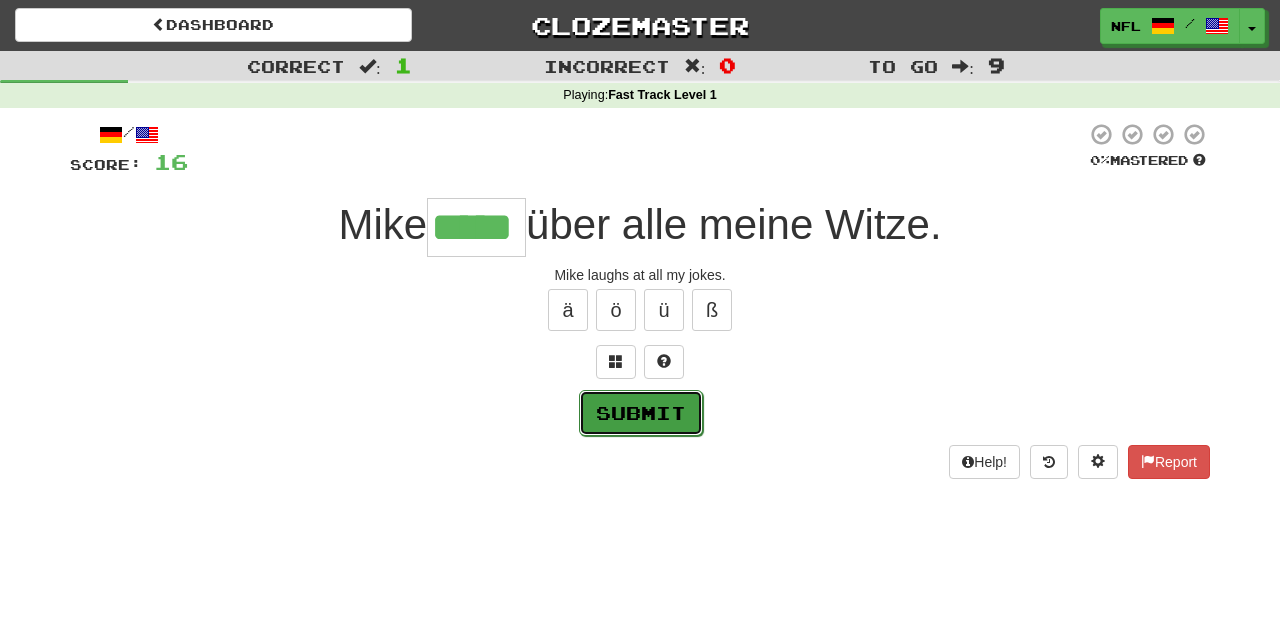 click on "Submit" at bounding box center (641, 413) 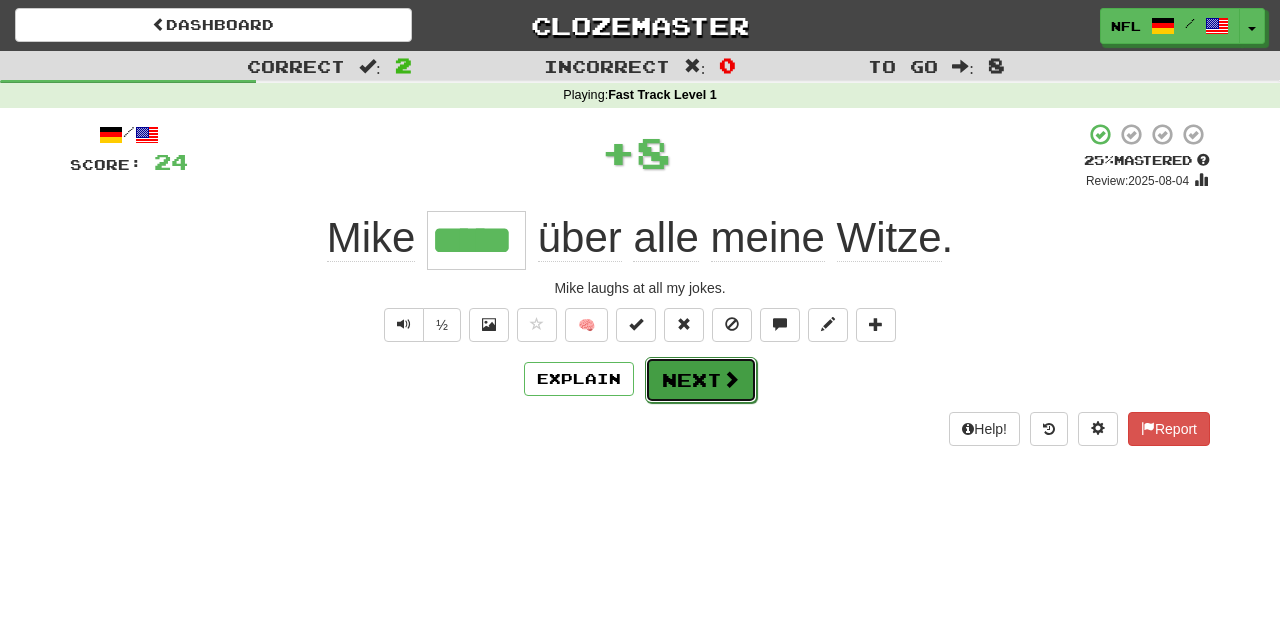 click on "Next" at bounding box center [701, 380] 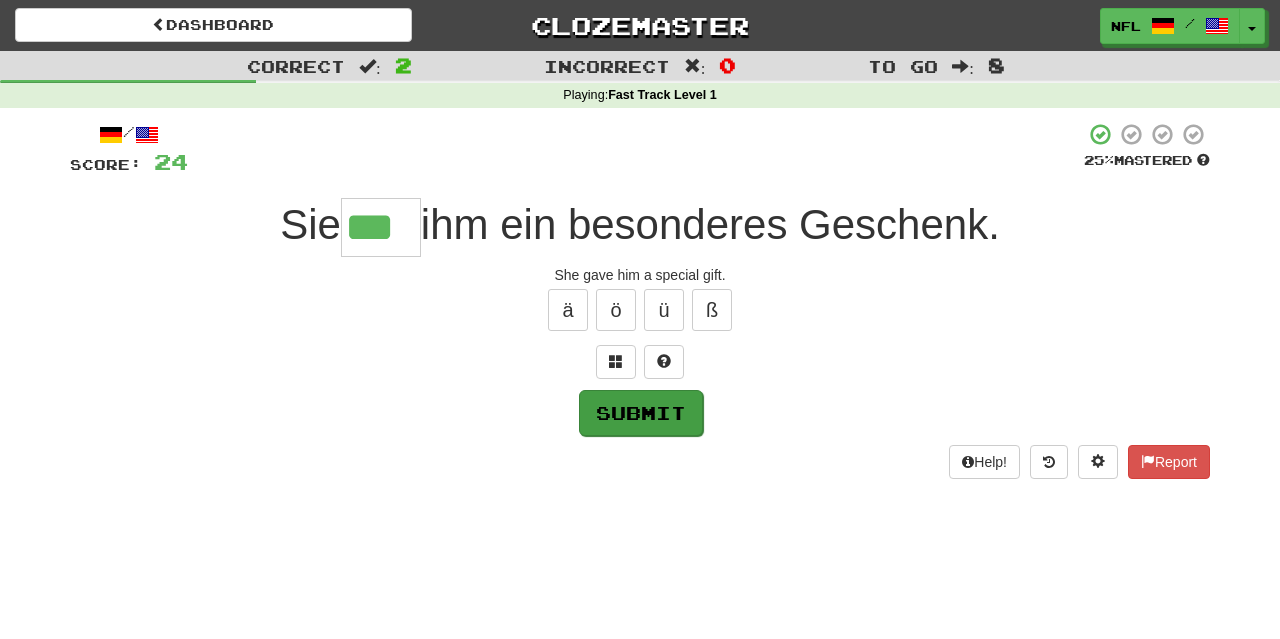 type on "***" 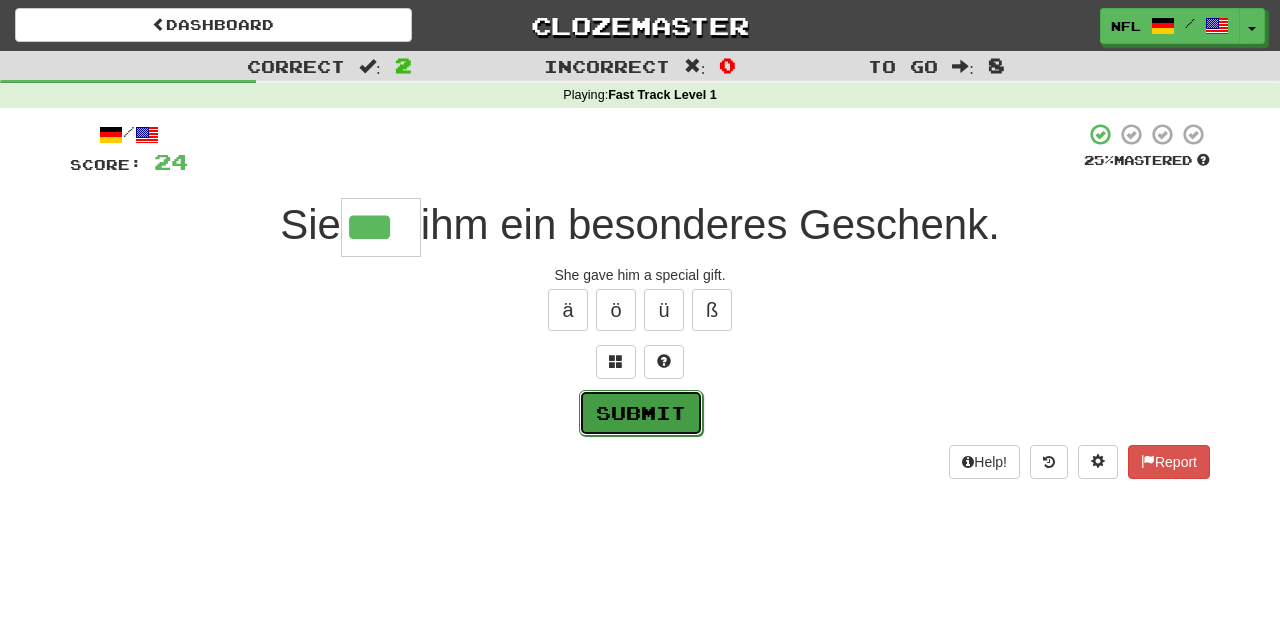 click on "Submit" at bounding box center (641, 413) 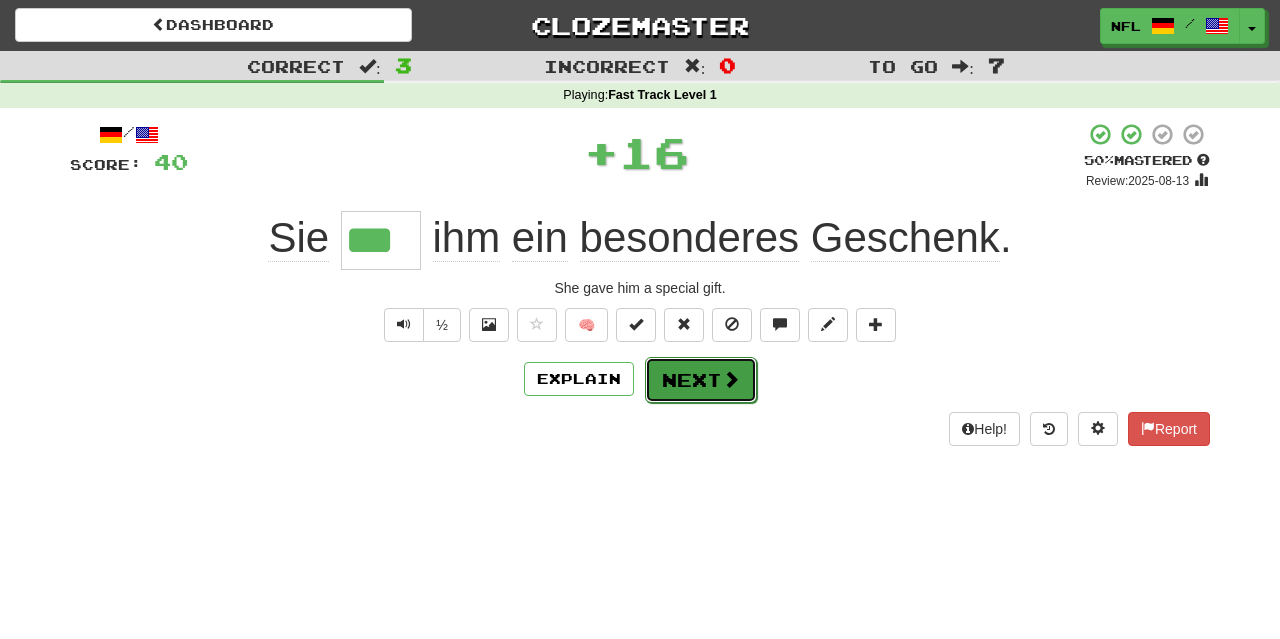 click on "Next" at bounding box center (701, 380) 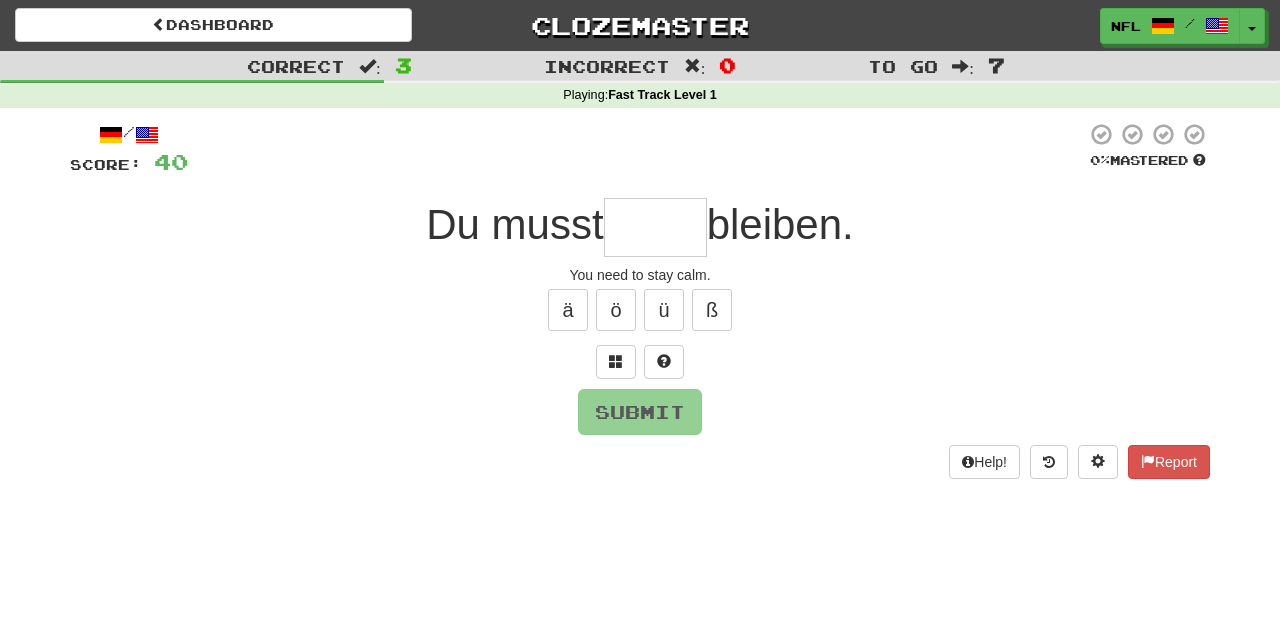 type on "*" 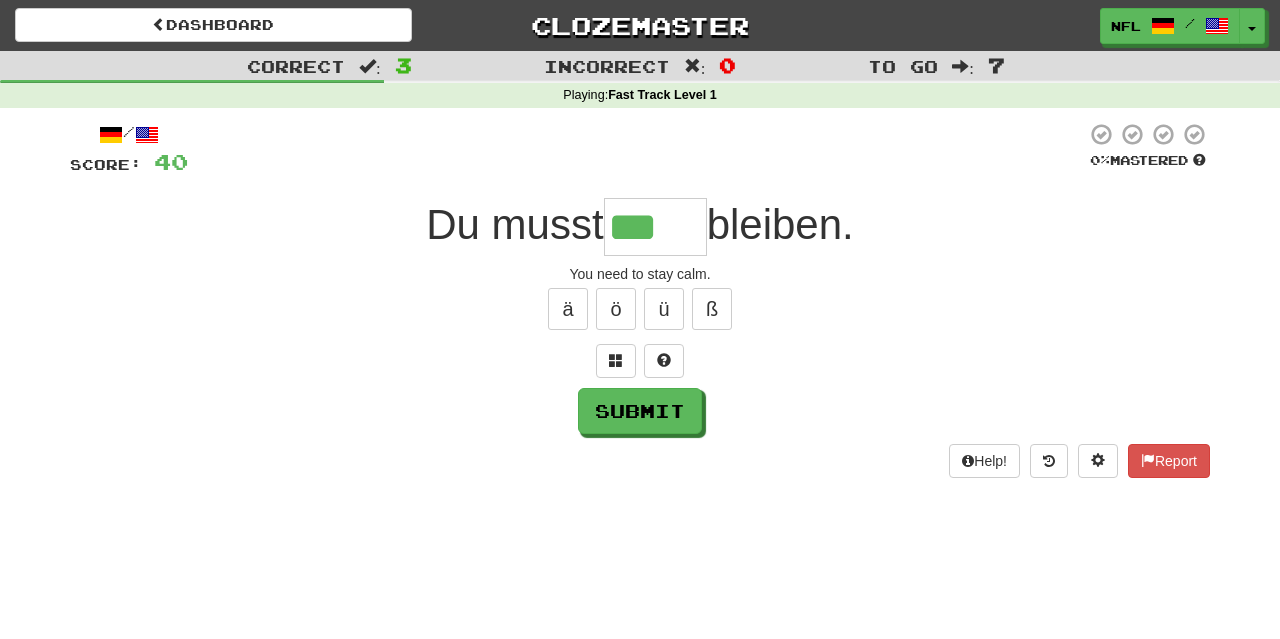 scroll, scrollTop: 0, scrollLeft: 0, axis: both 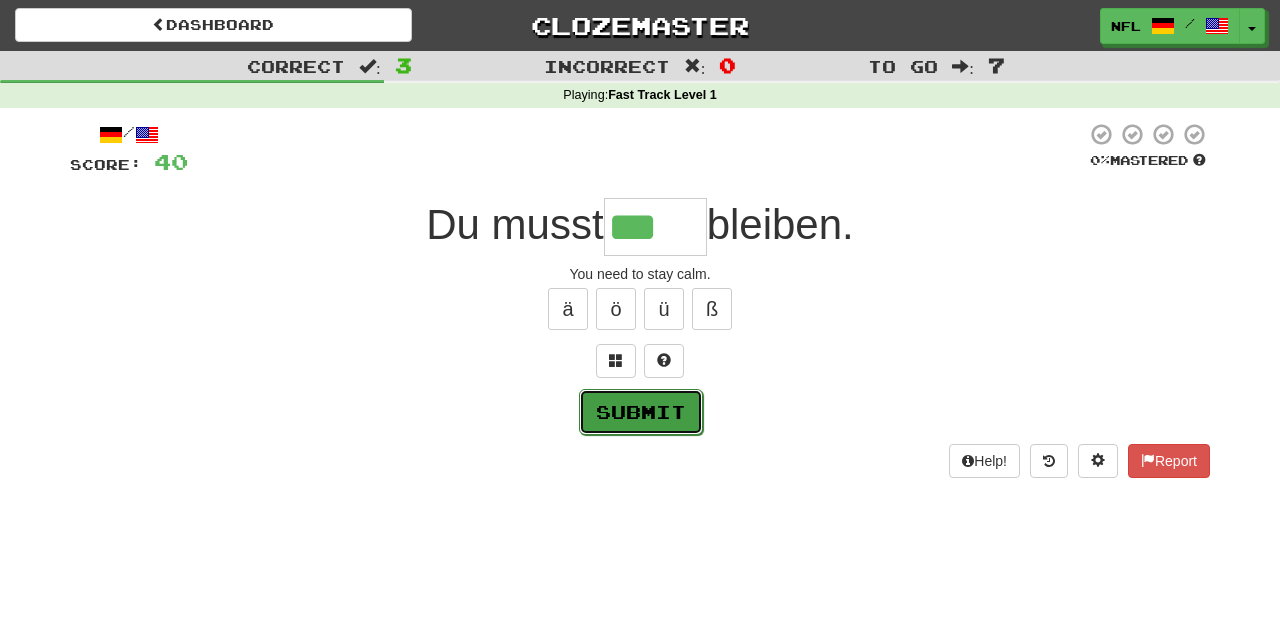 click on "Submit" at bounding box center (641, 412) 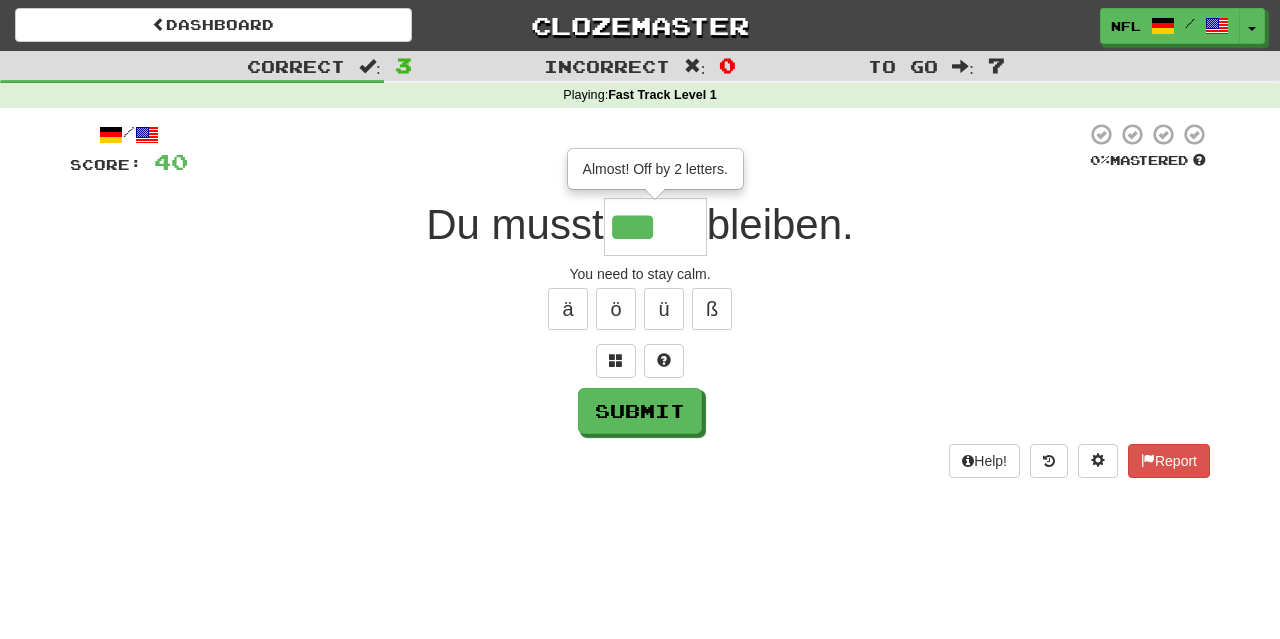 click on "***" at bounding box center (655, 227) 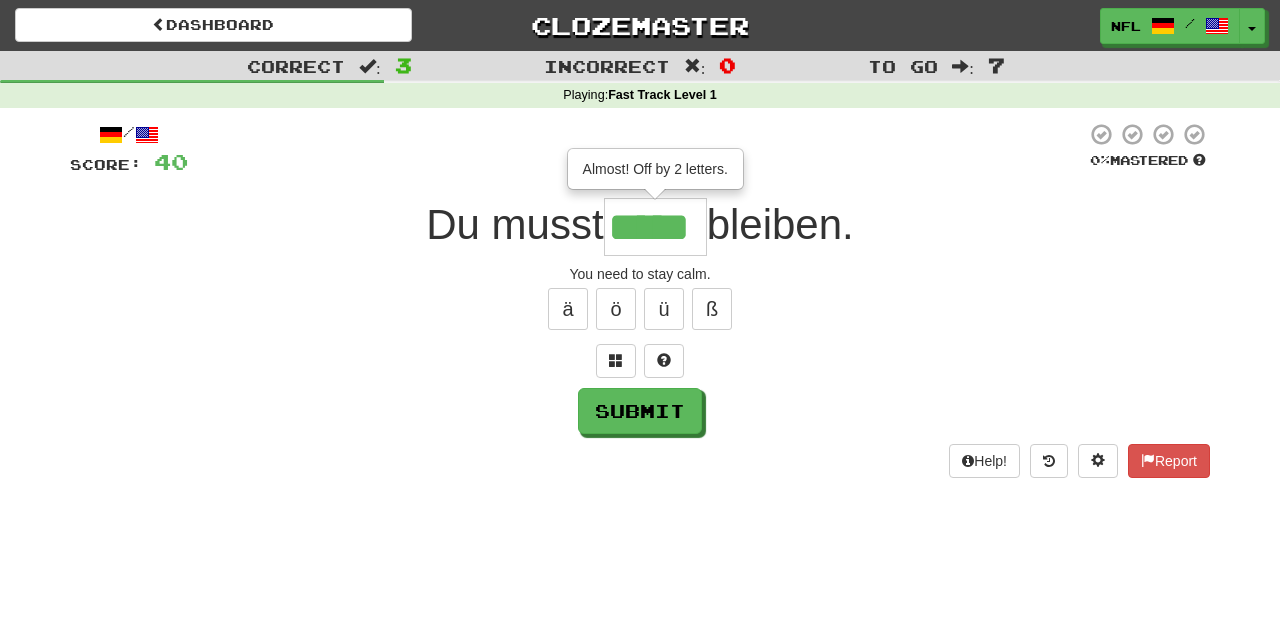scroll, scrollTop: 0, scrollLeft: 14, axis: horizontal 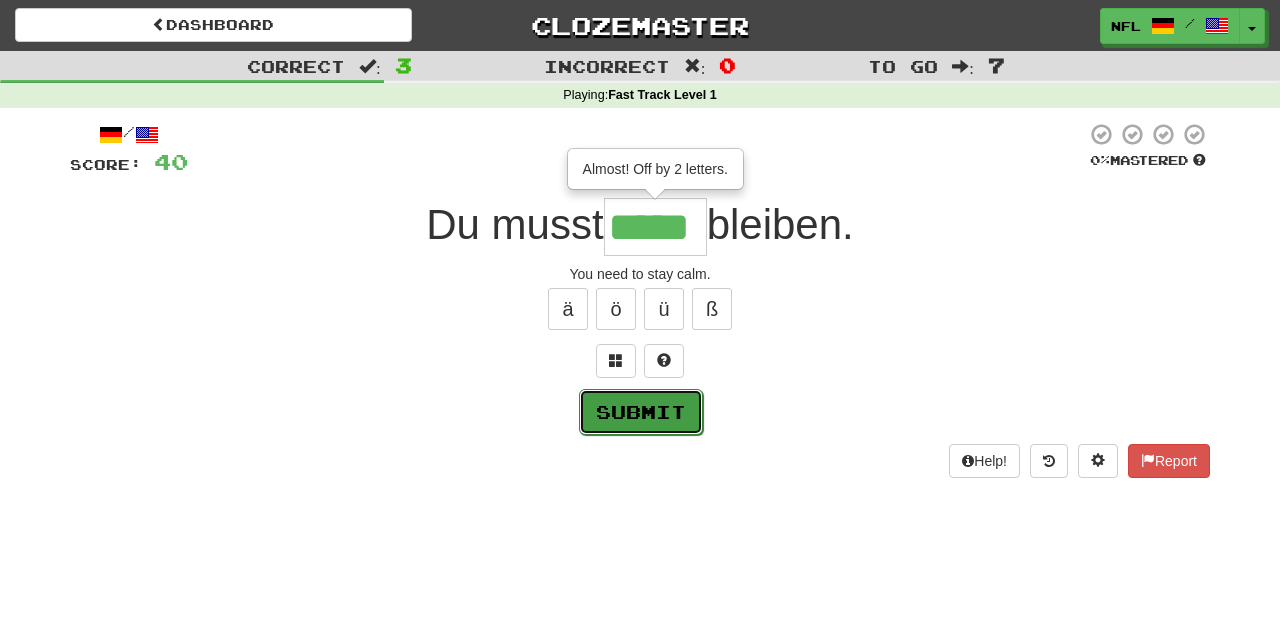 click on "Submit" at bounding box center (641, 412) 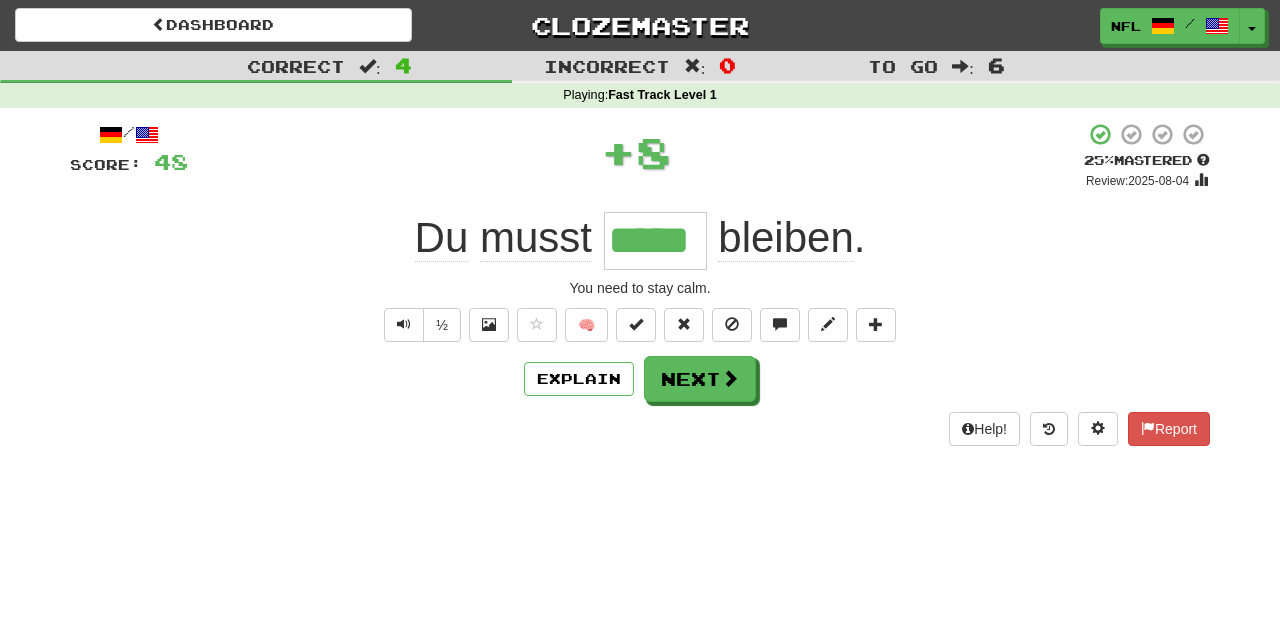 scroll, scrollTop: 0, scrollLeft: 0, axis: both 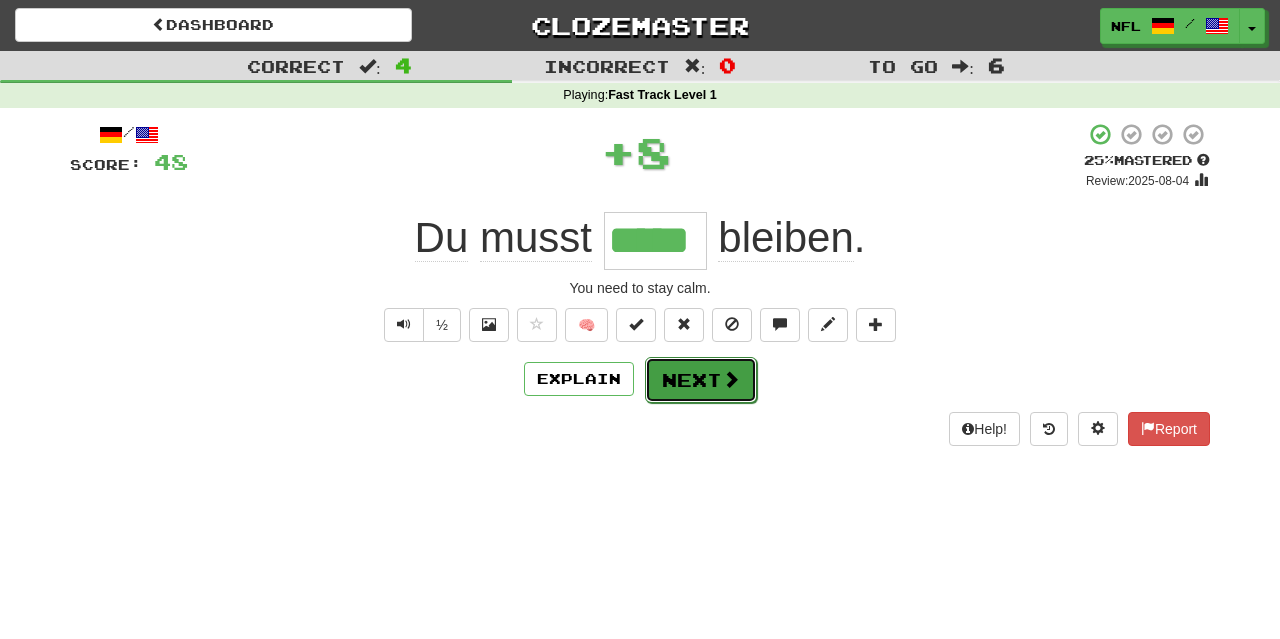 click on "Next" at bounding box center [701, 380] 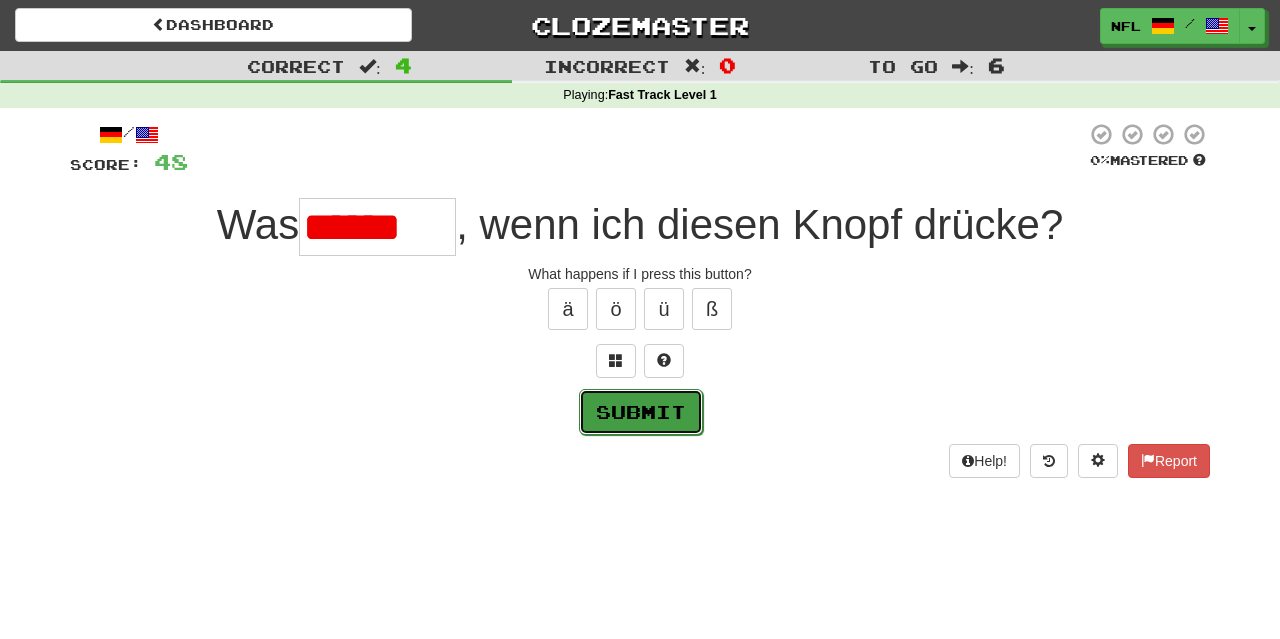 click on "Submit" at bounding box center (641, 412) 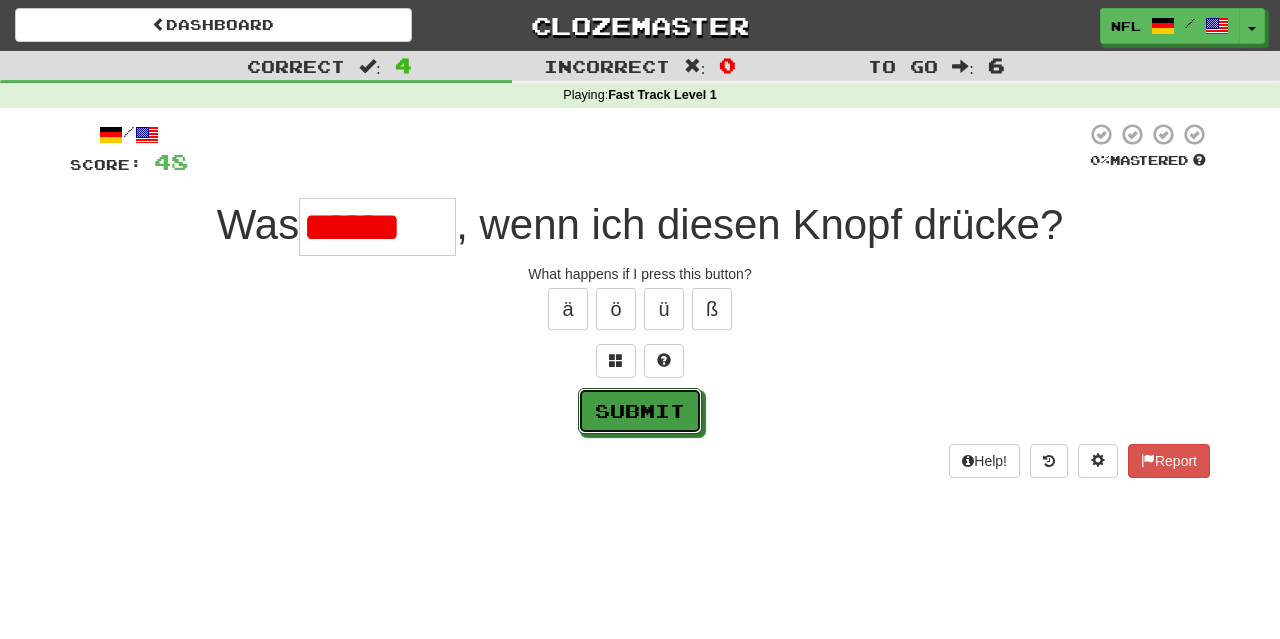 type on "********" 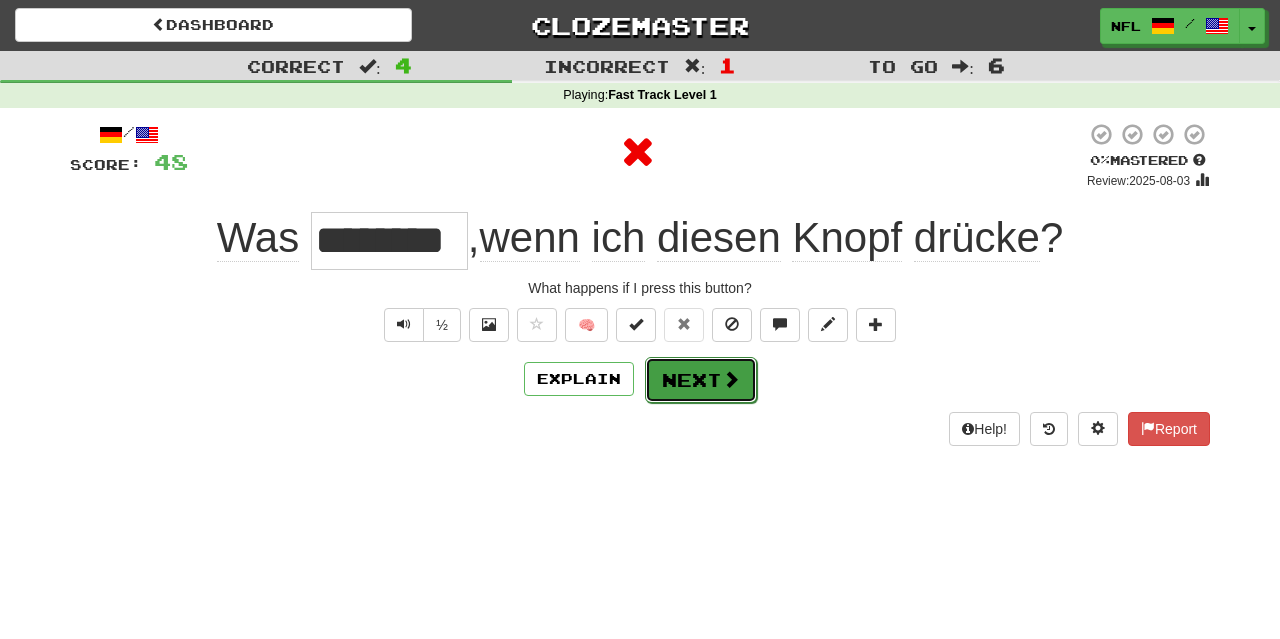 click on "Next" at bounding box center [701, 380] 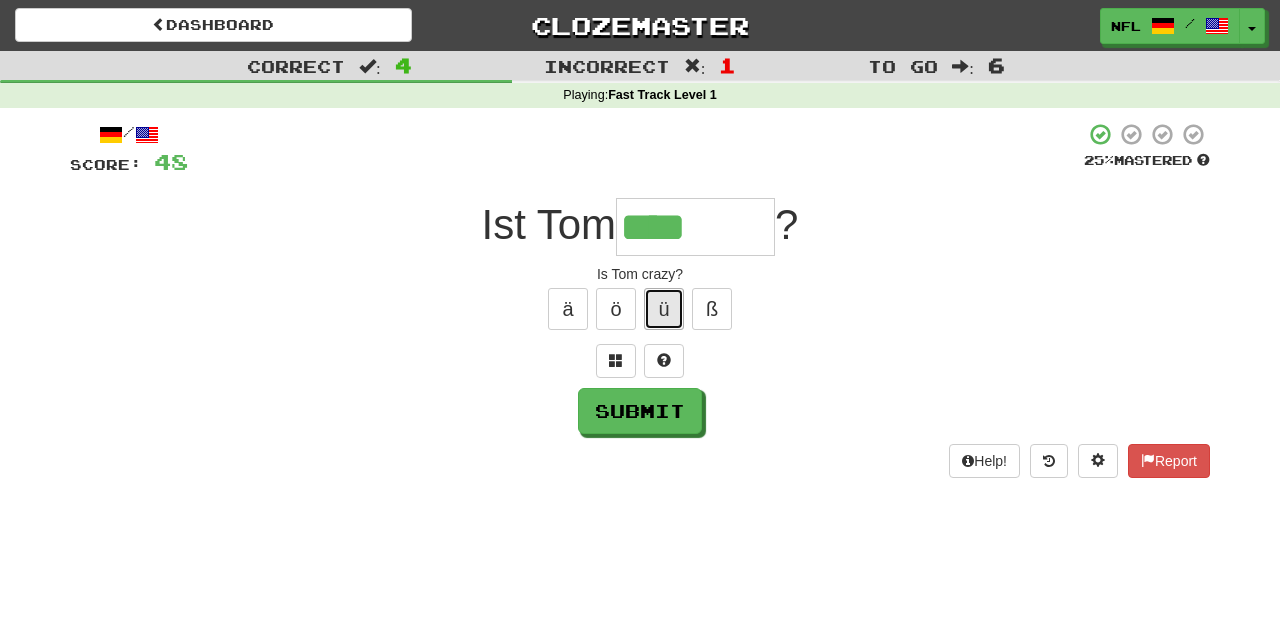 click on "ü" at bounding box center (664, 309) 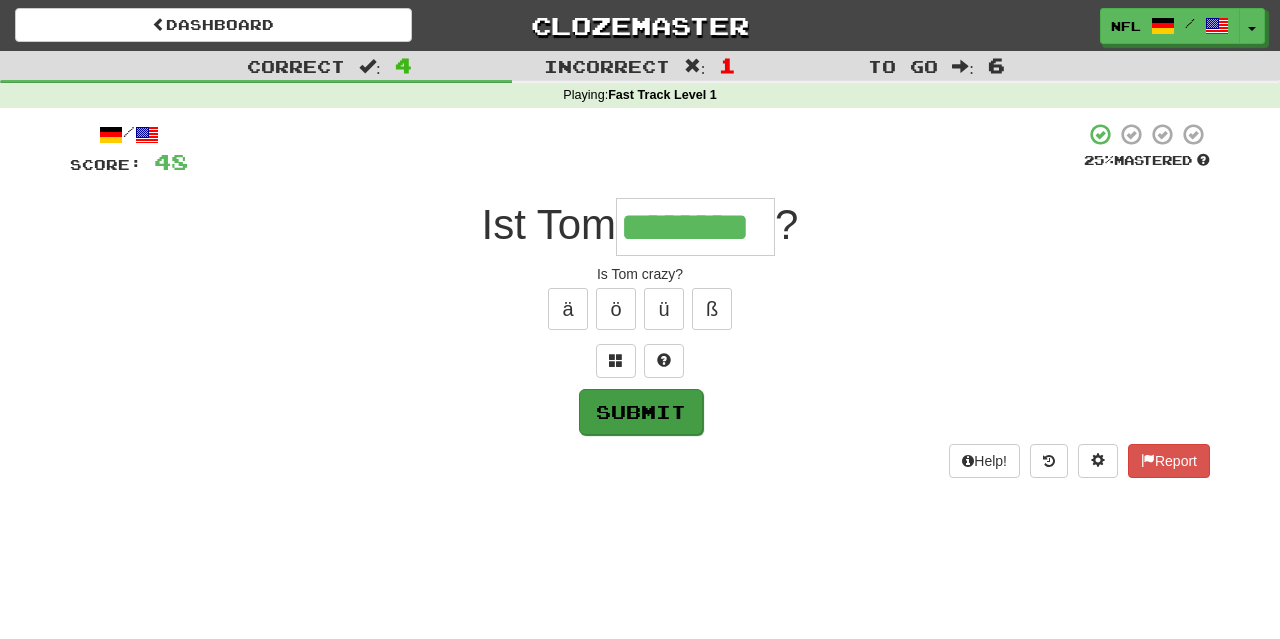type on "********" 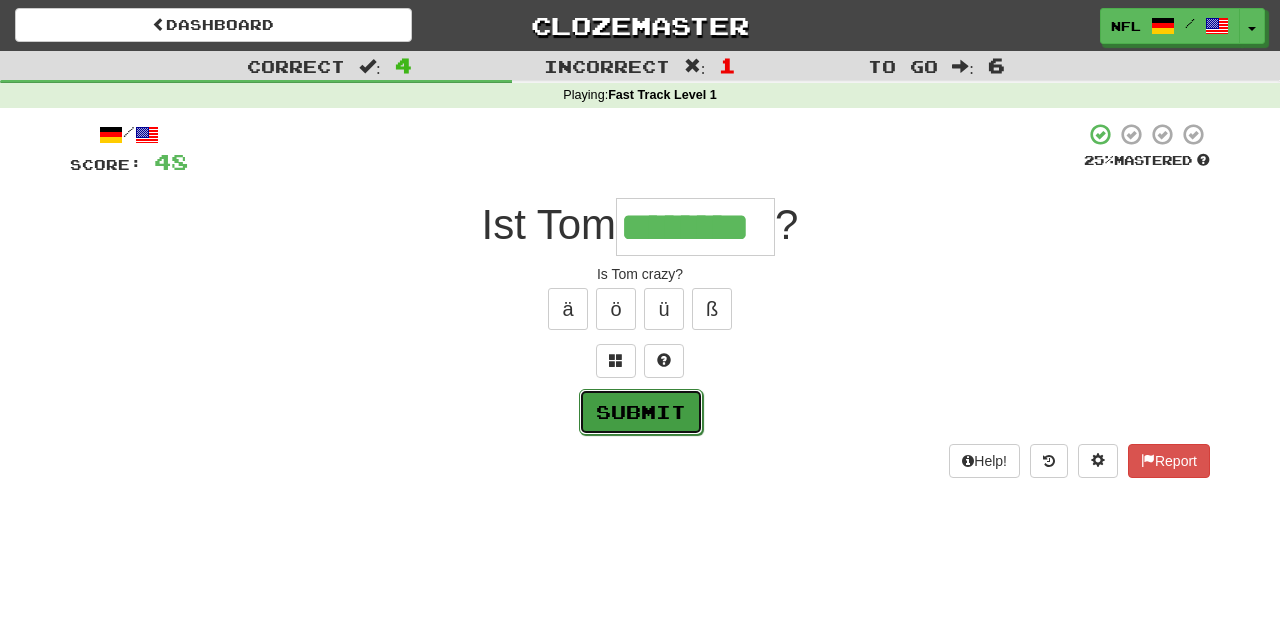 click on "Submit" at bounding box center (641, 412) 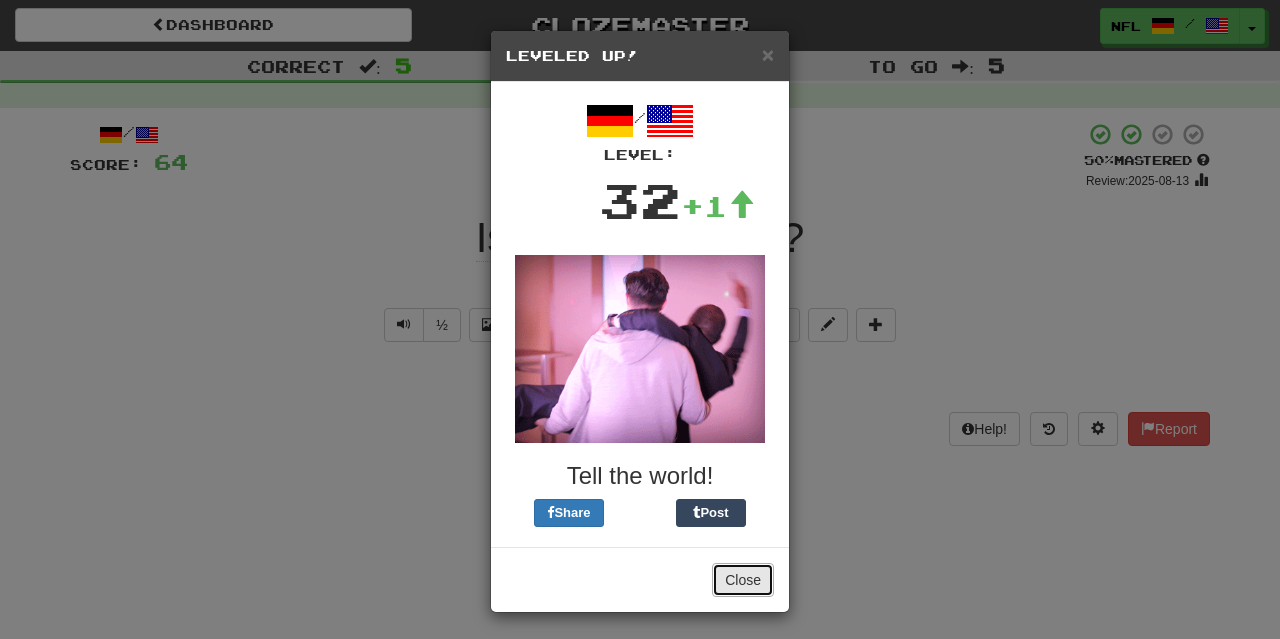 click on "Close" at bounding box center [743, 580] 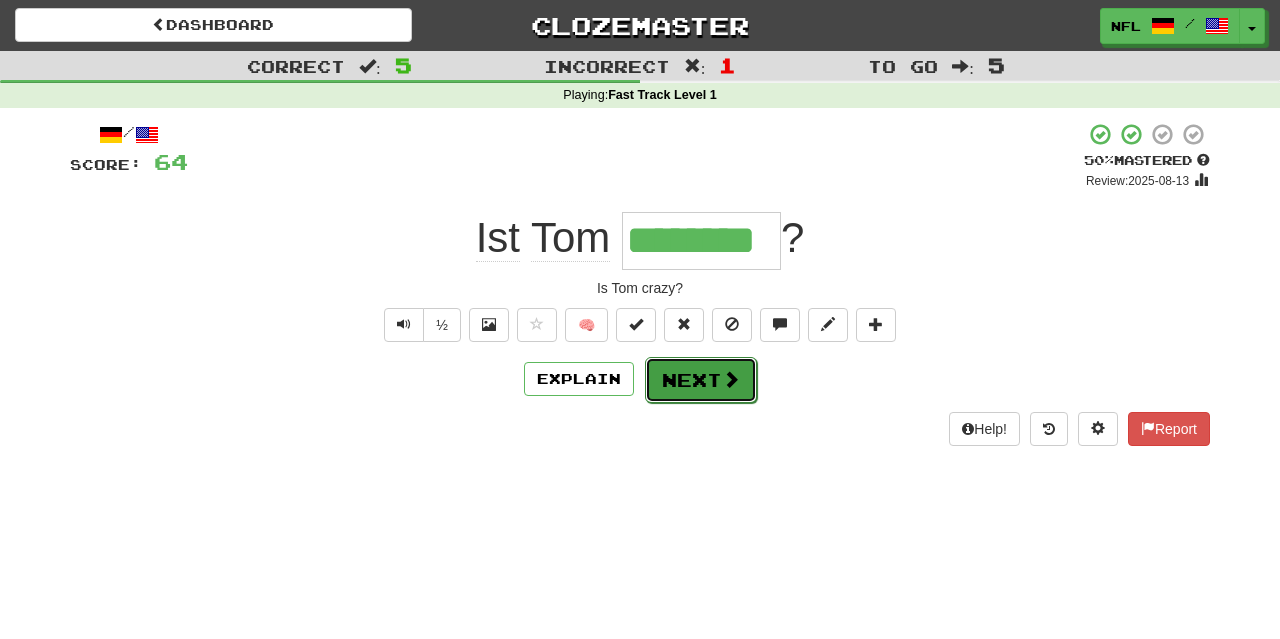 click on "Next" at bounding box center [701, 380] 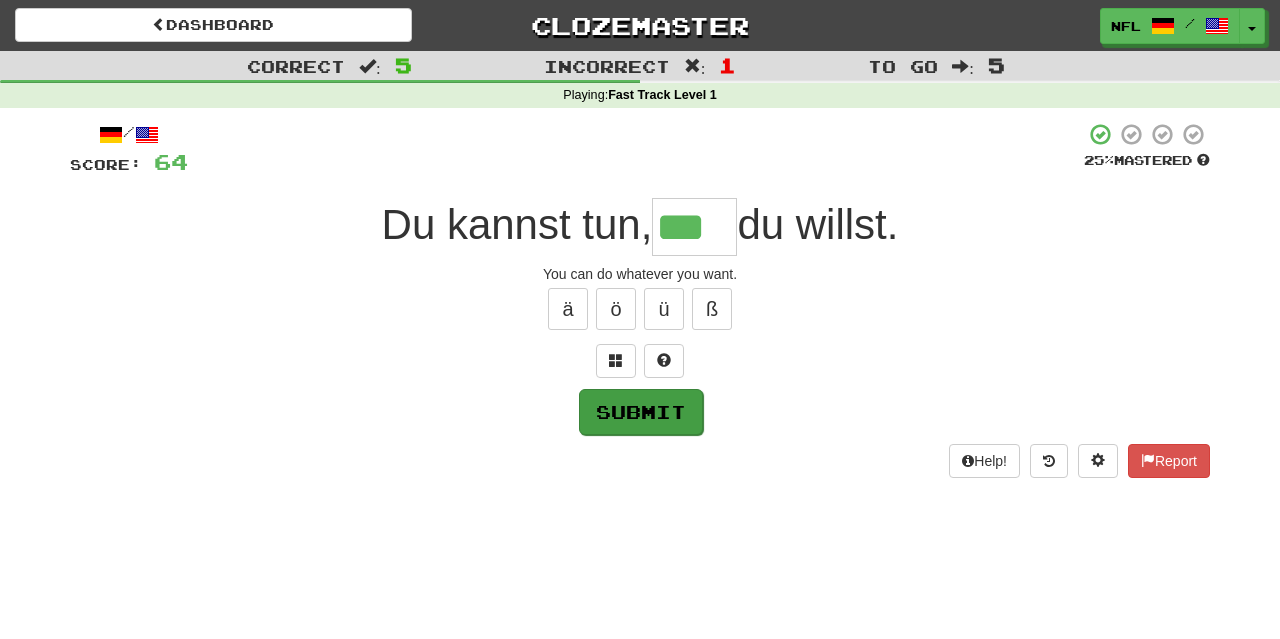 type on "***" 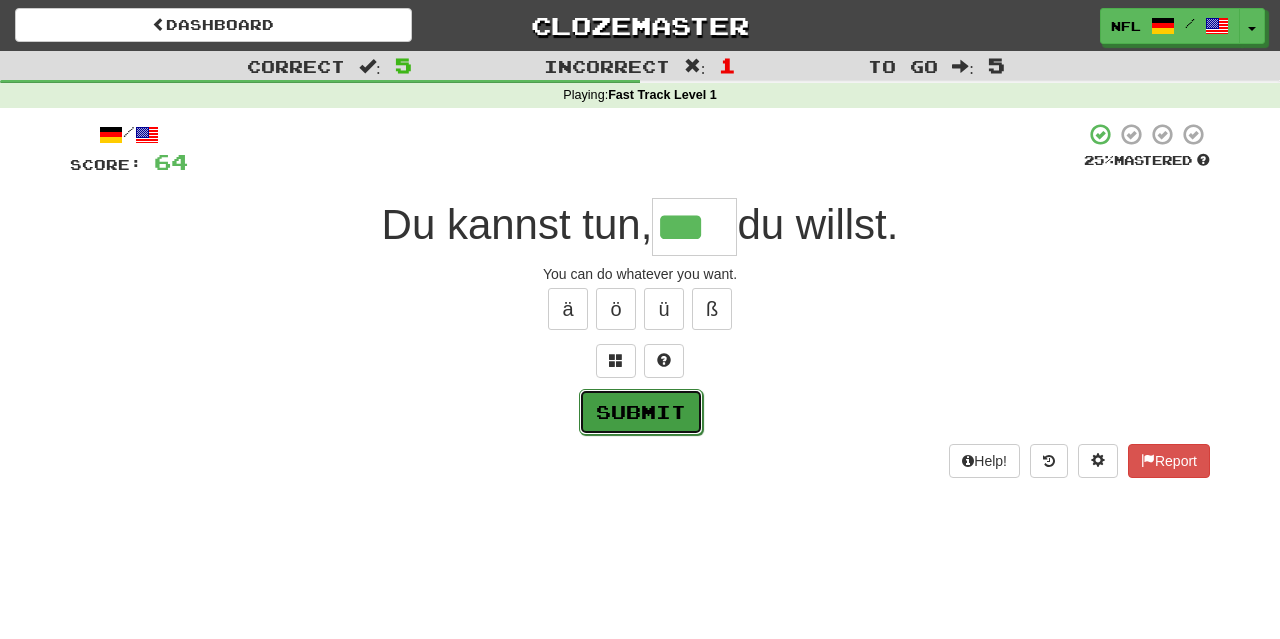 click on "Submit" at bounding box center (641, 412) 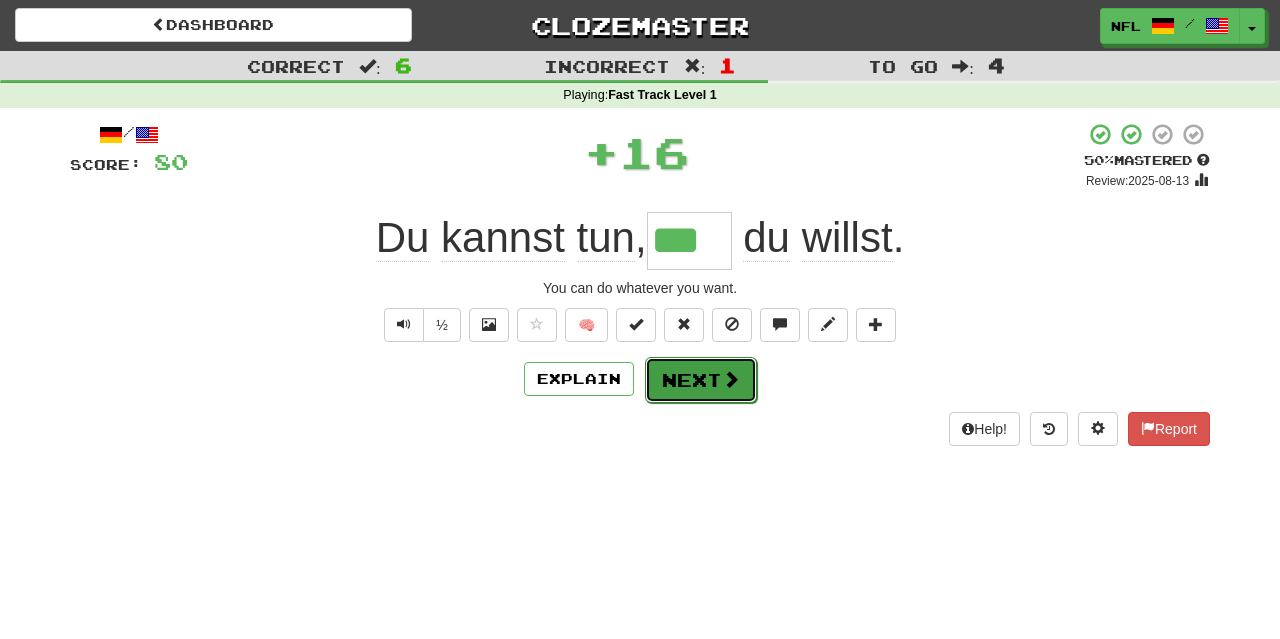 click on "Next" at bounding box center [701, 380] 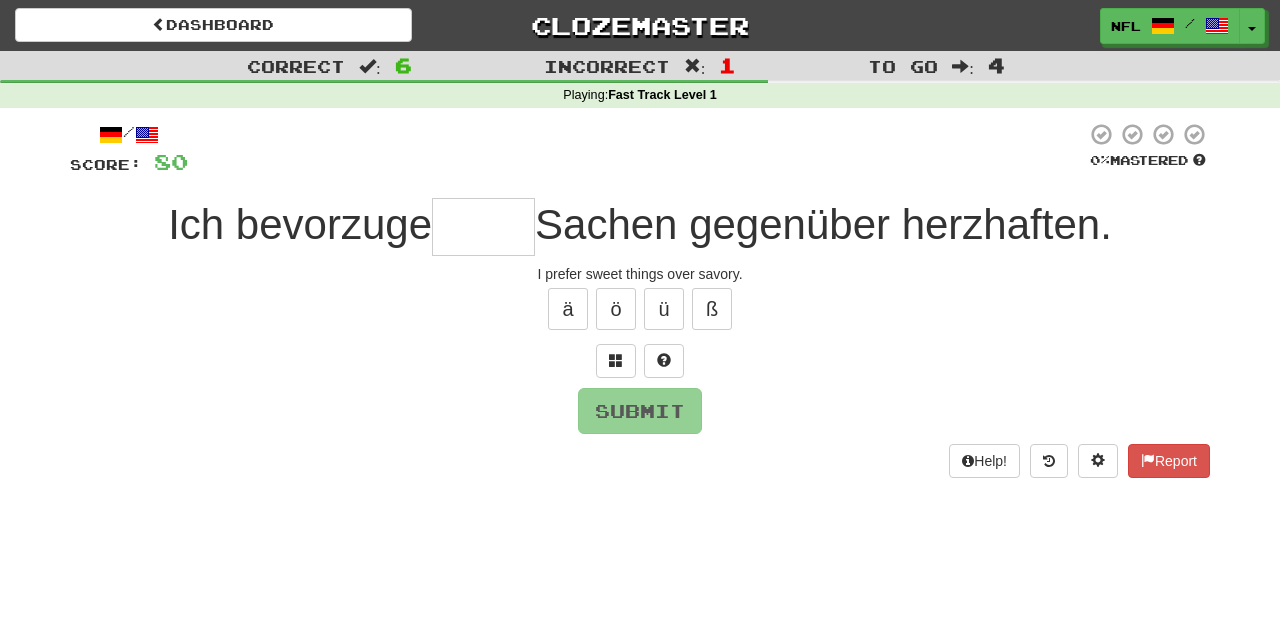 click at bounding box center [483, 227] 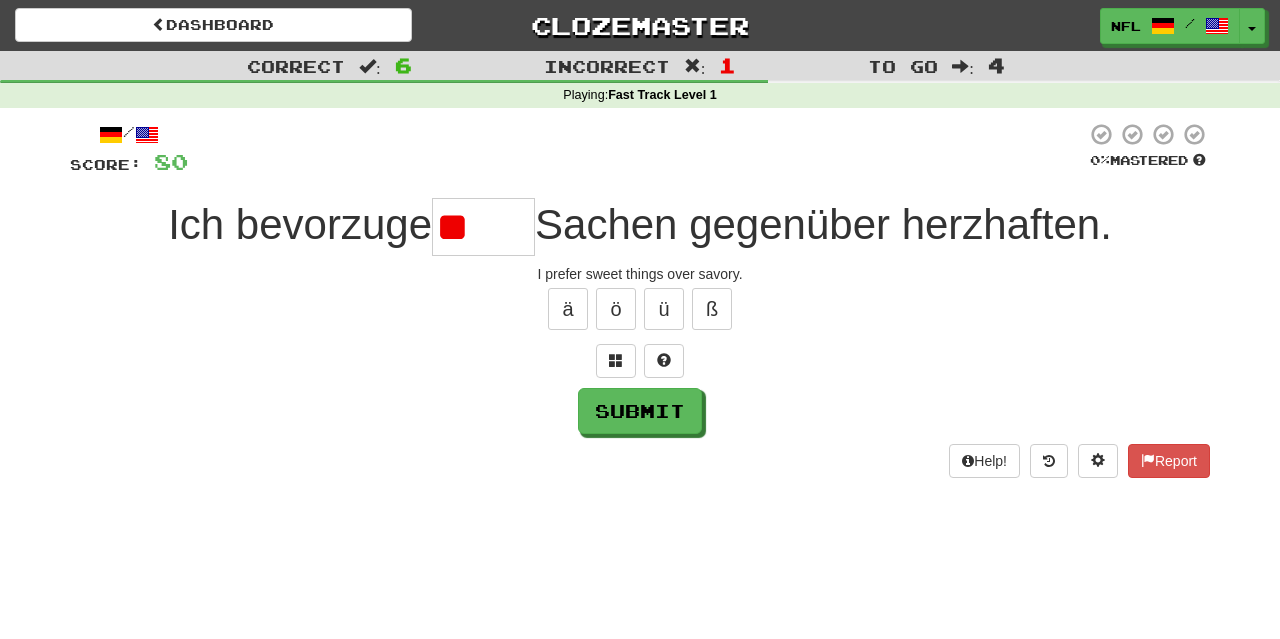 type on "*" 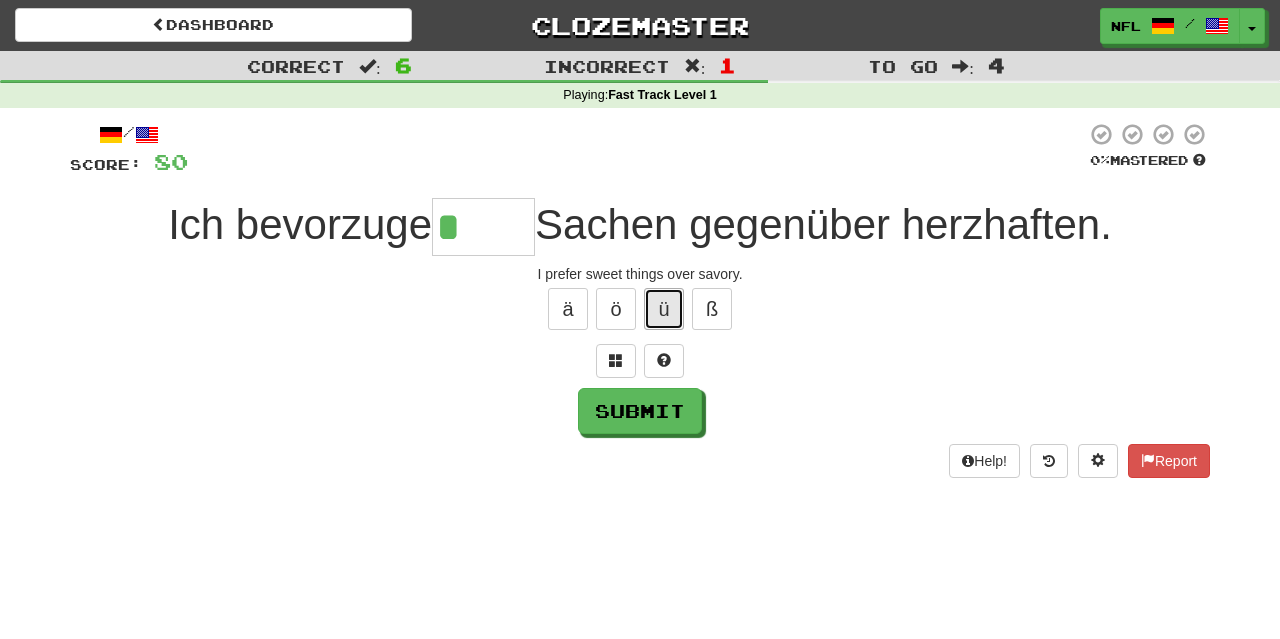 click on "ü" at bounding box center [664, 309] 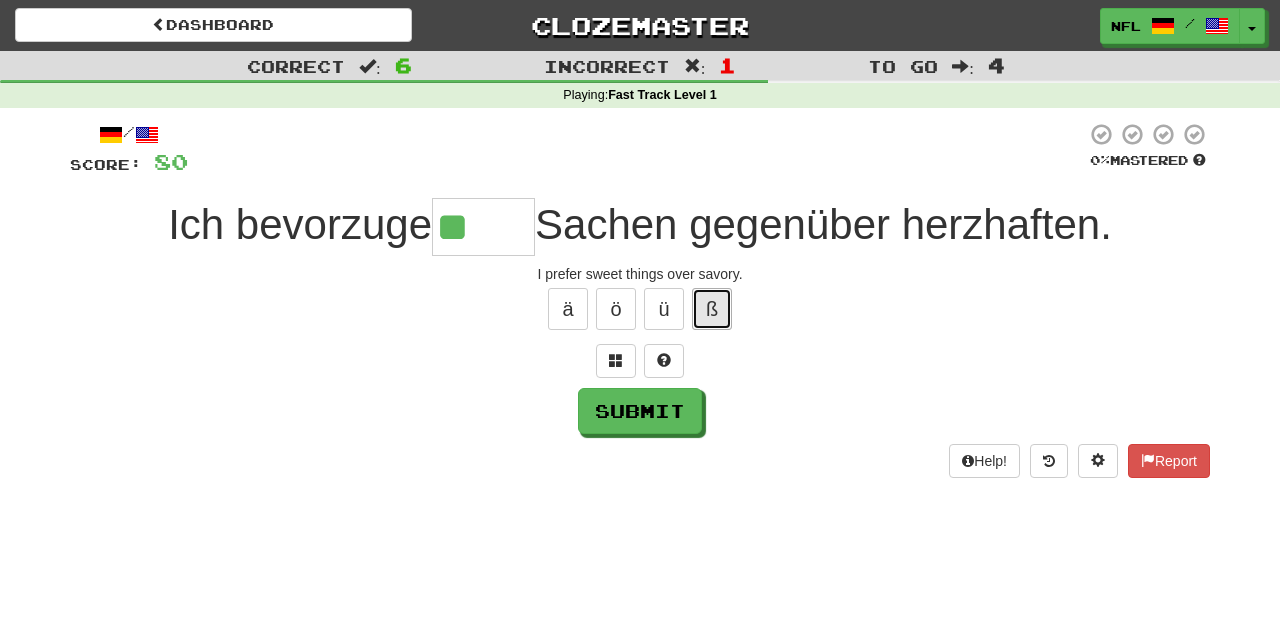 click on "ß" at bounding box center [712, 309] 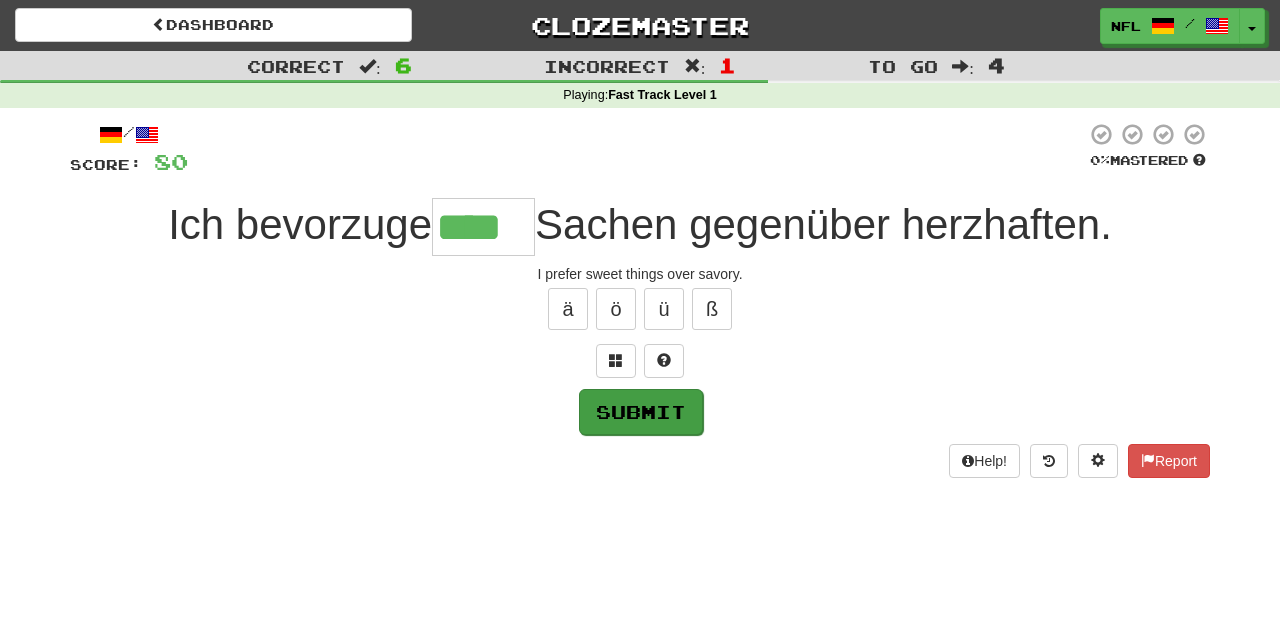 type on "****" 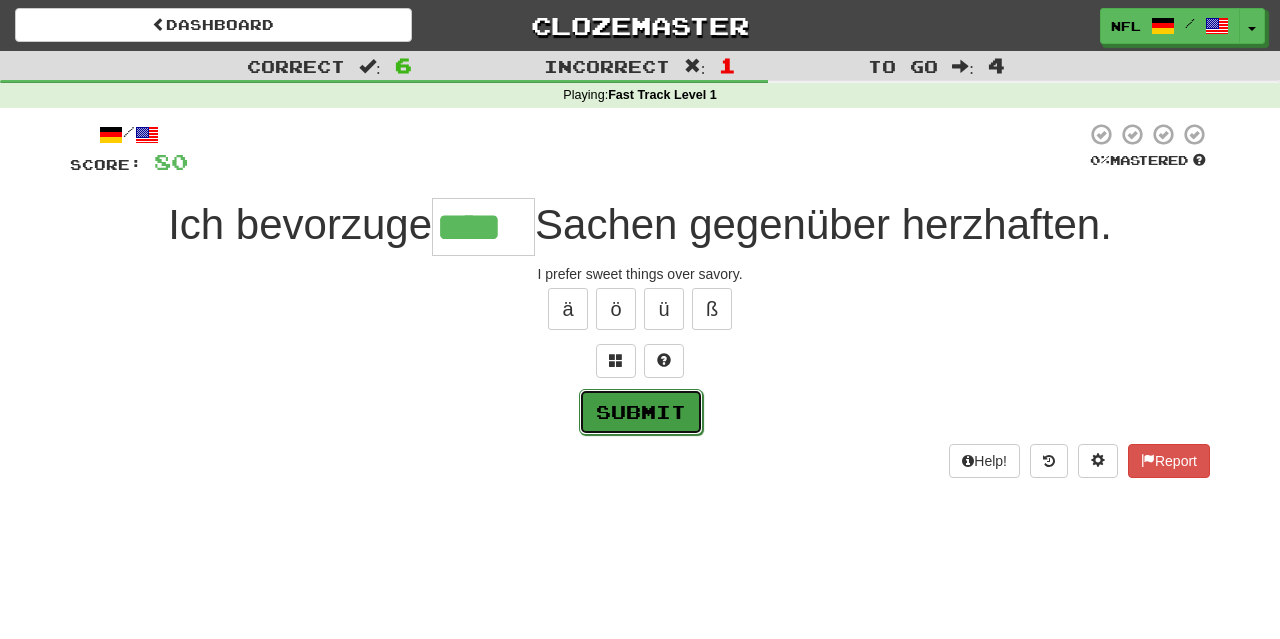 click on "Submit" at bounding box center [641, 412] 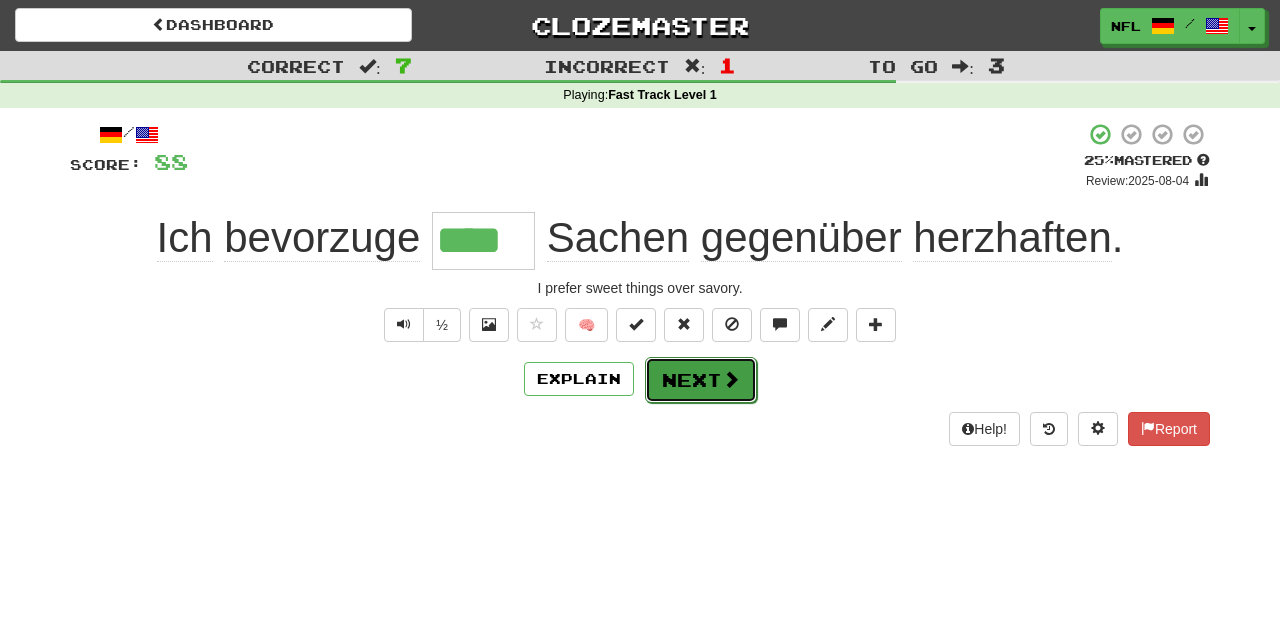 click on "Next" at bounding box center [701, 380] 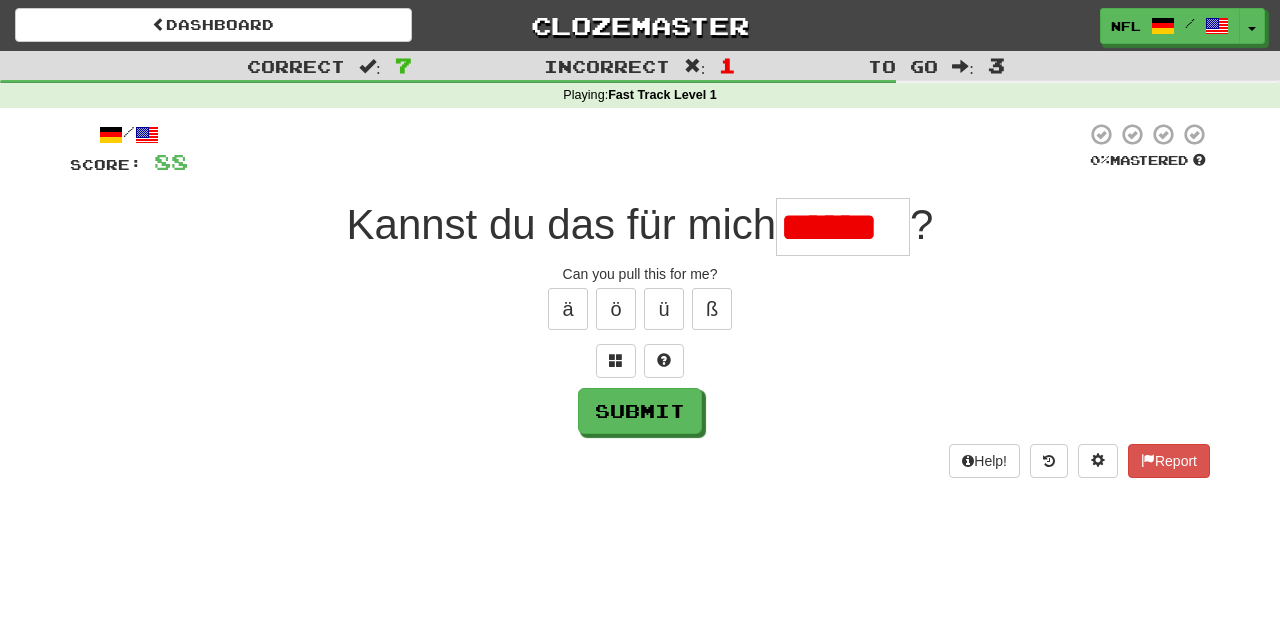 type on "******" 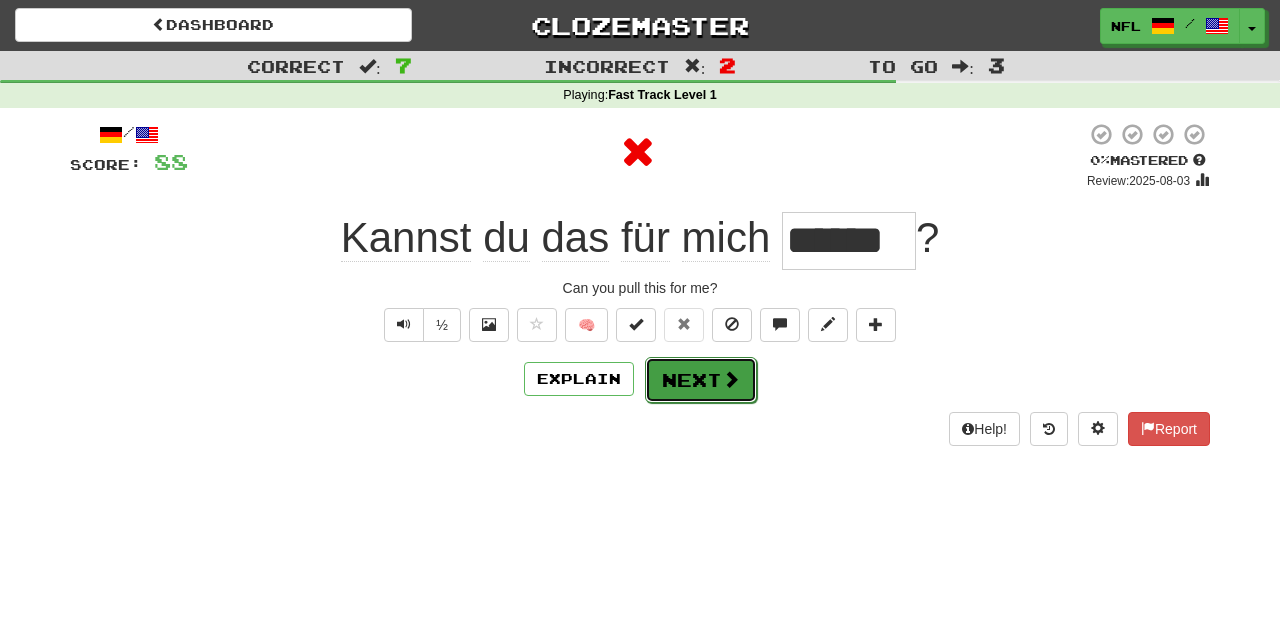 click on "Next" at bounding box center (701, 380) 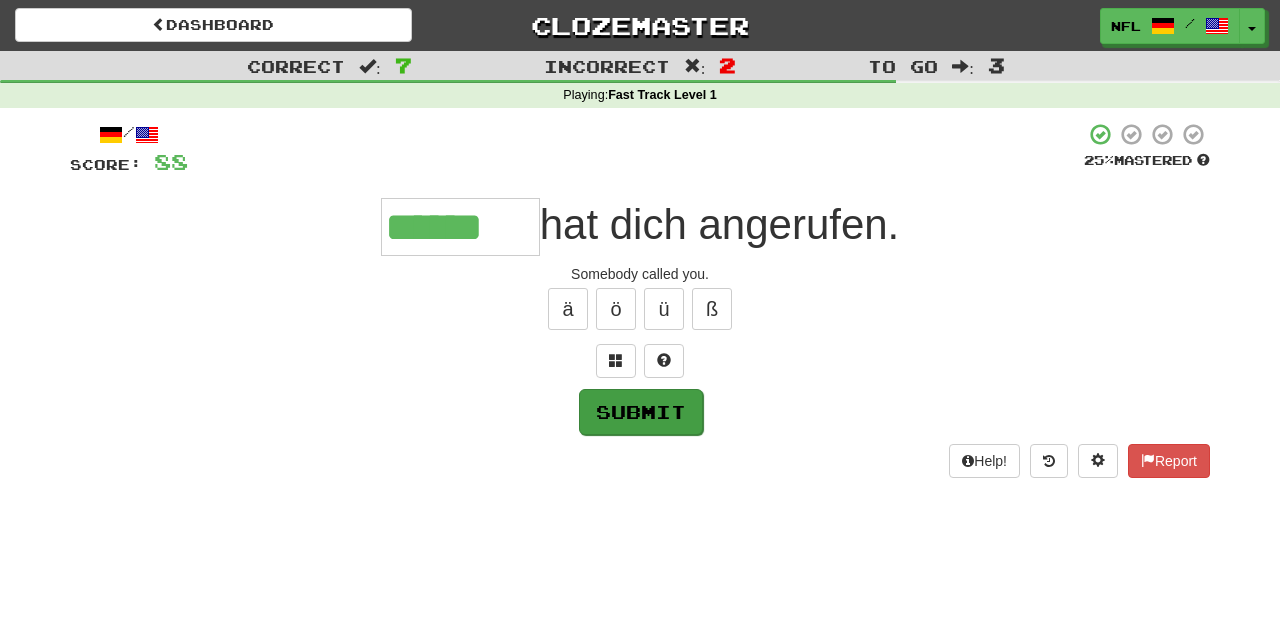 type on "******" 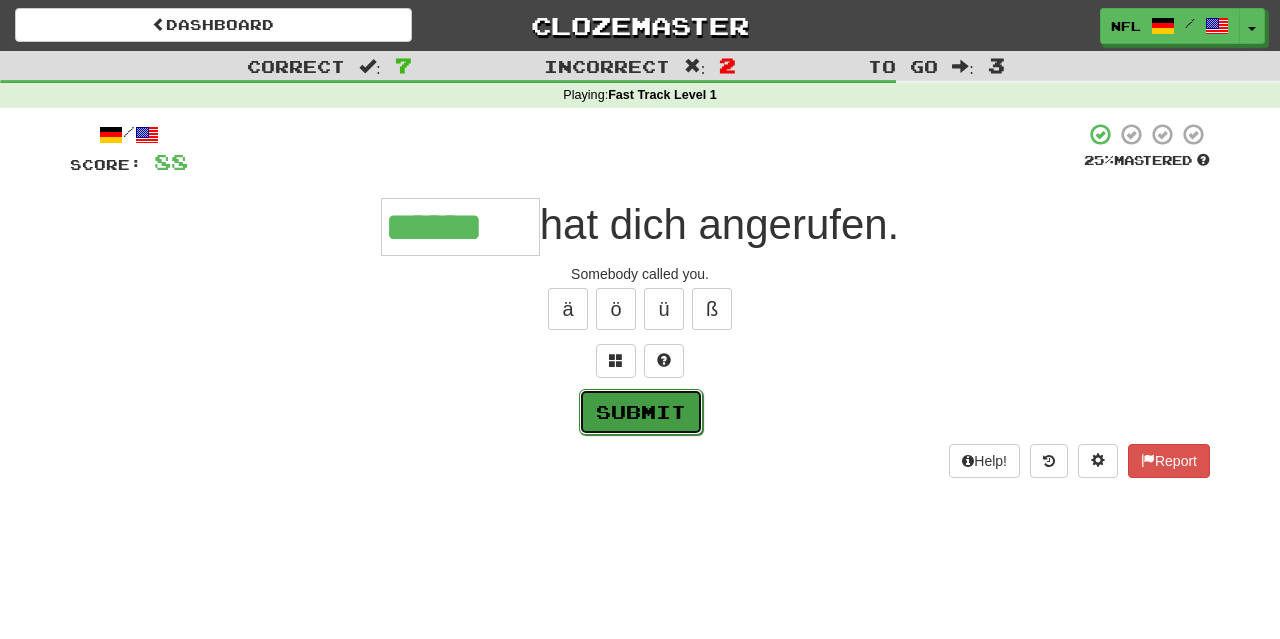click on "Submit" at bounding box center (641, 412) 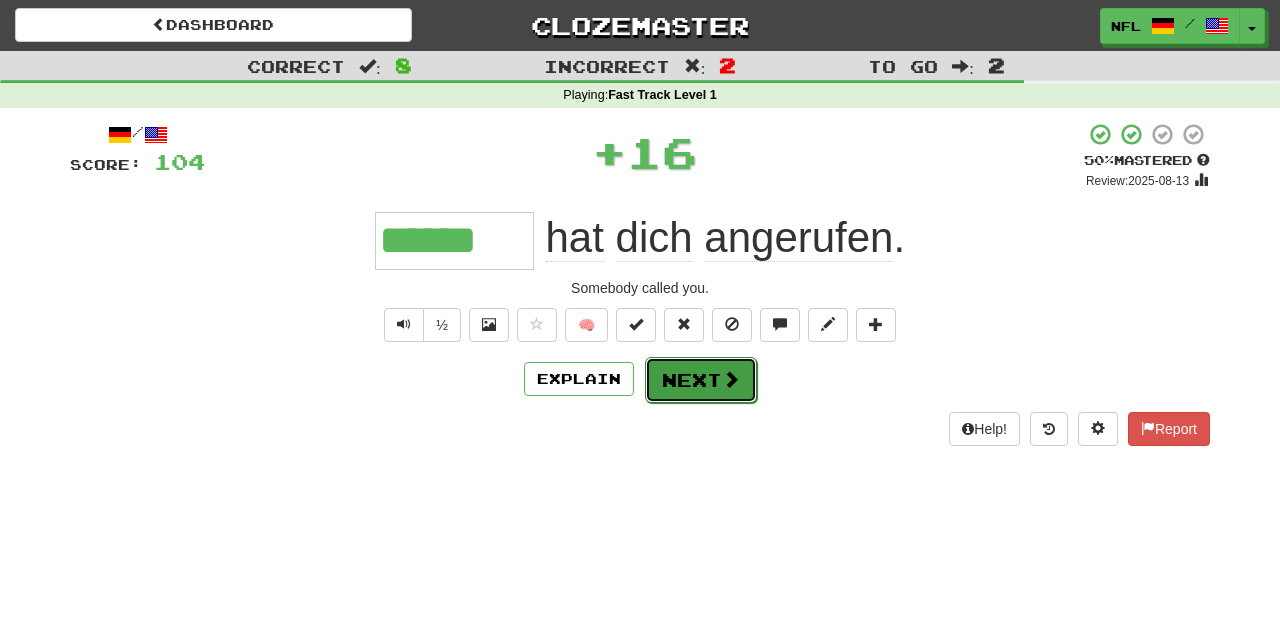 click on "Next" at bounding box center [701, 380] 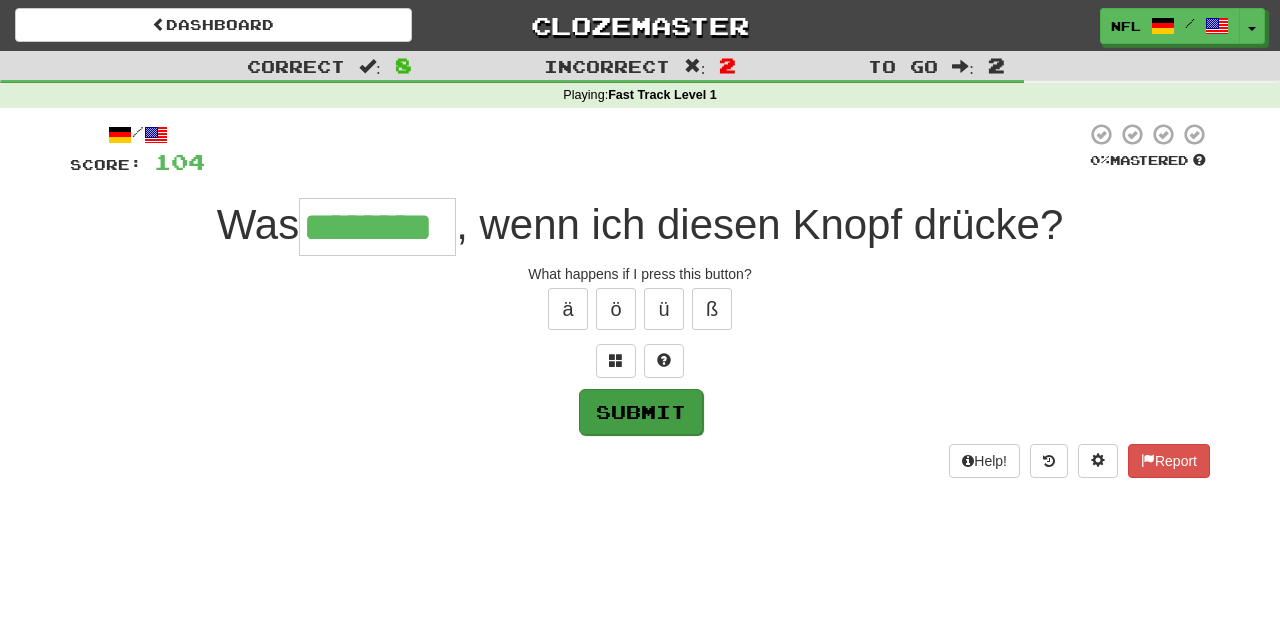 type on "********" 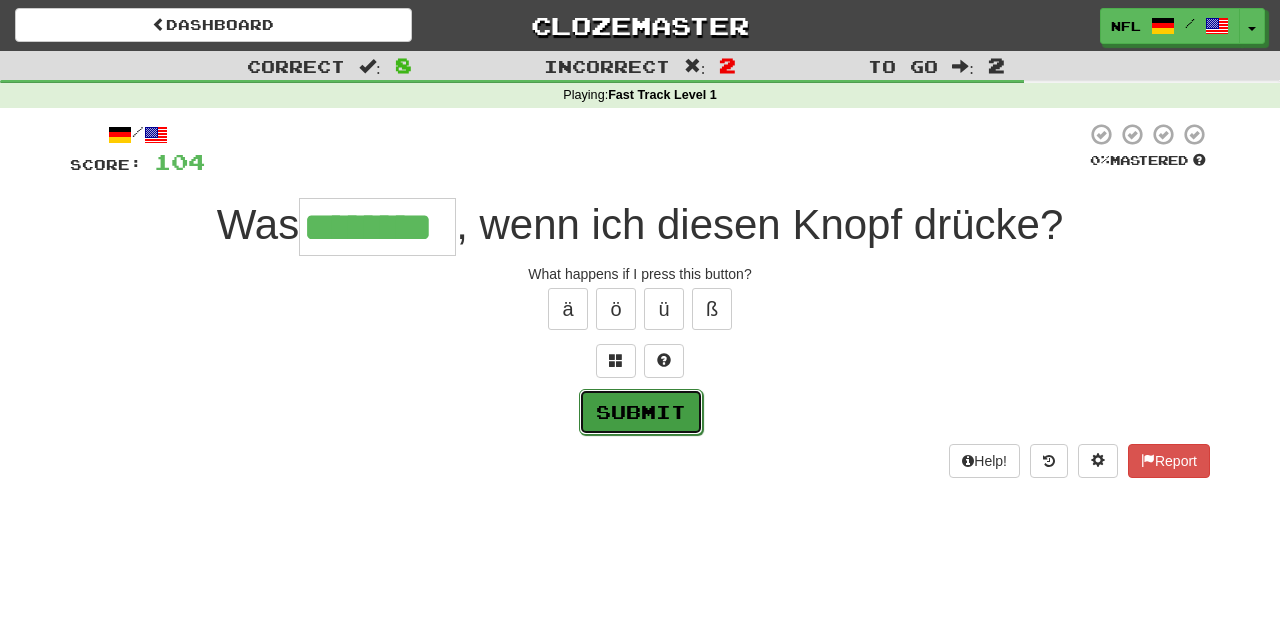 click on "Submit" at bounding box center (641, 412) 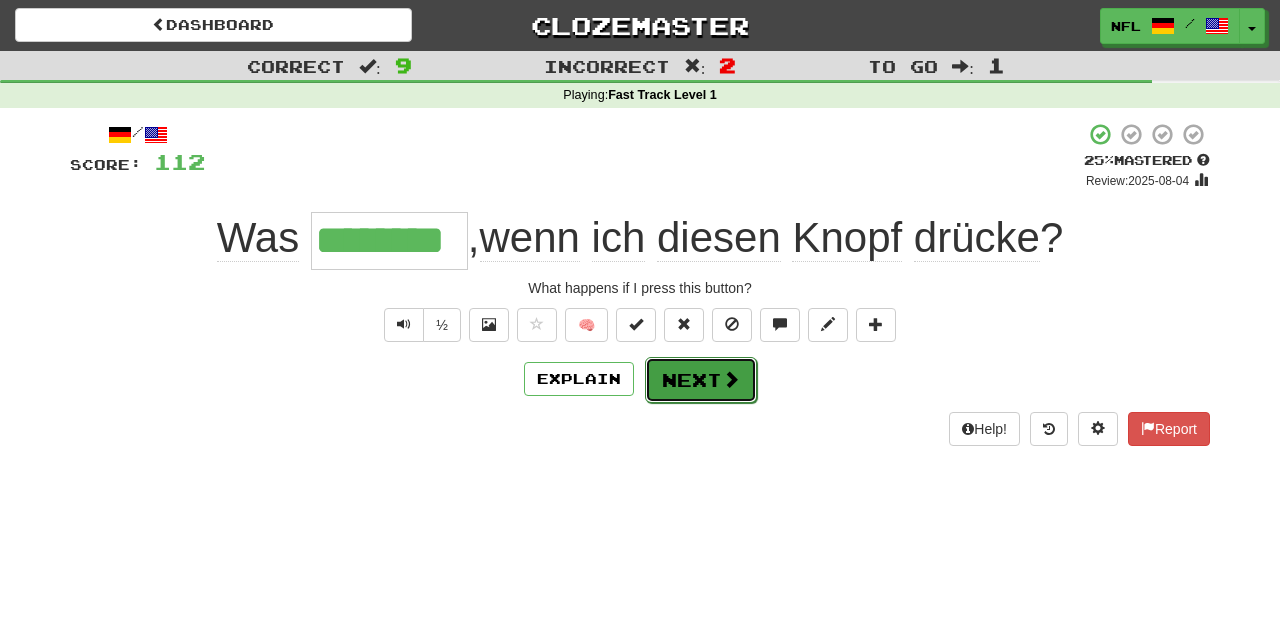 click on "Next" at bounding box center [701, 380] 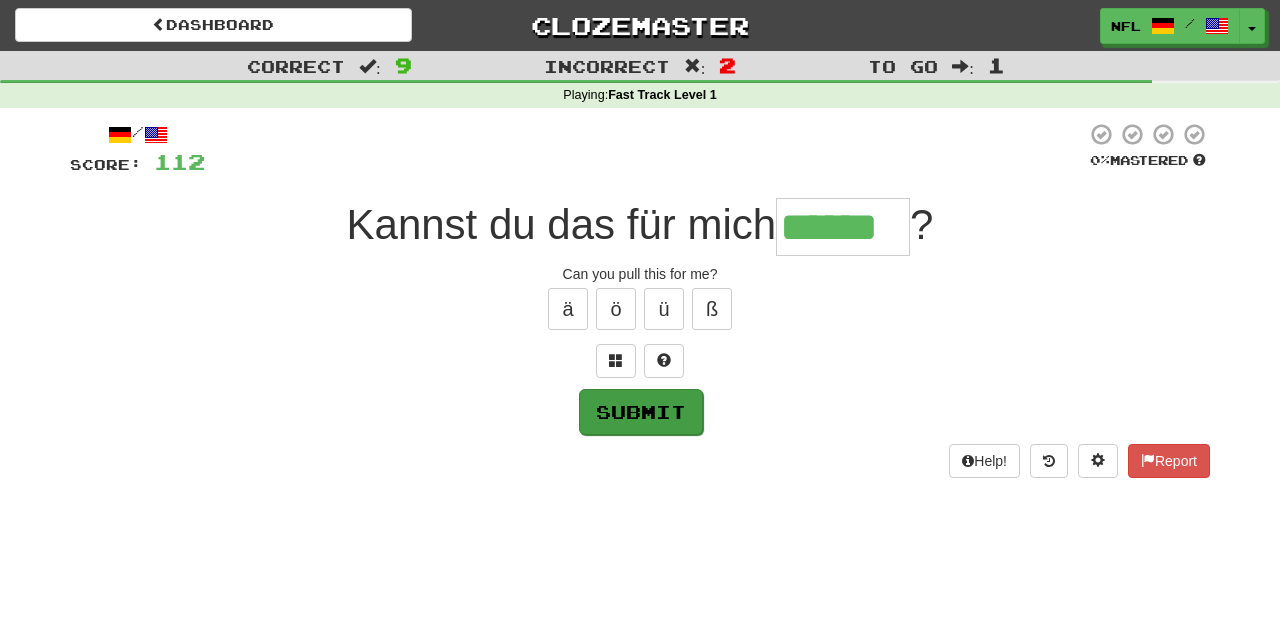 type on "******" 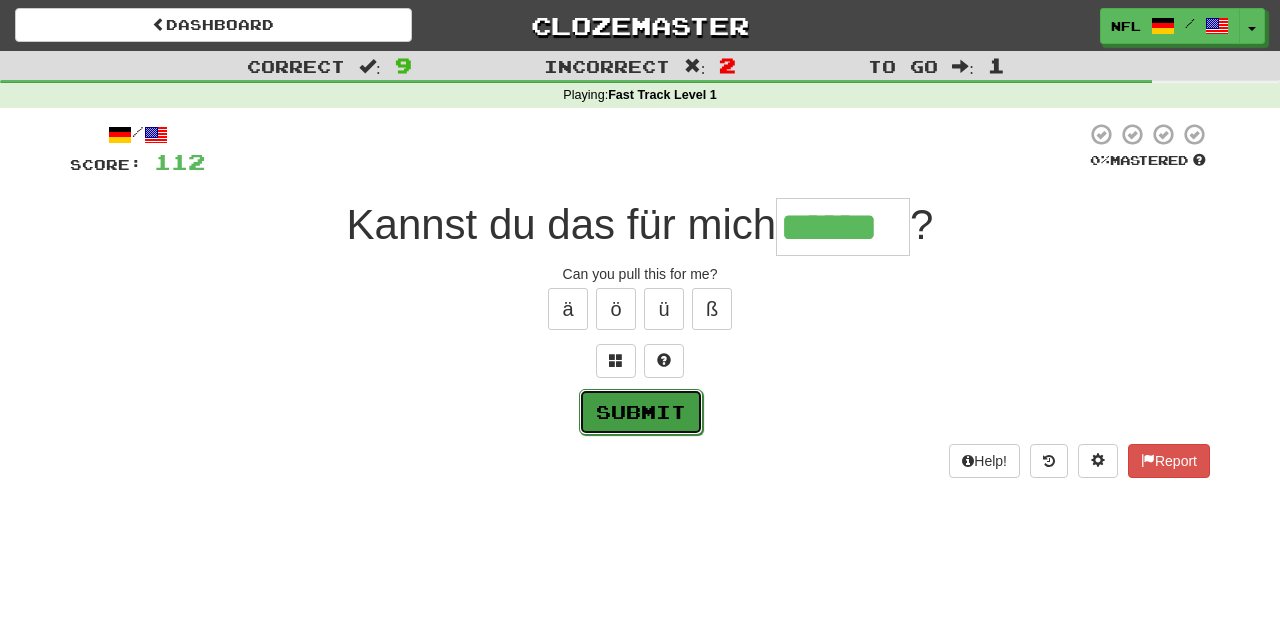 click on "Submit" at bounding box center [641, 412] 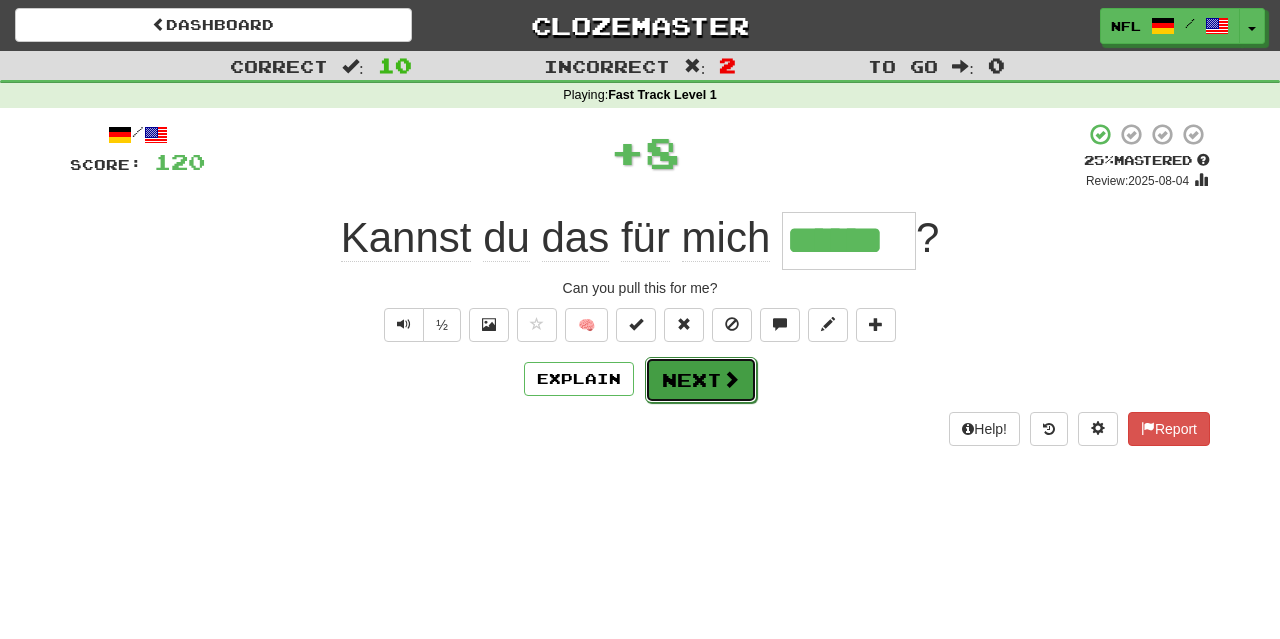 click on "Next" at bounding box center [701, 380] 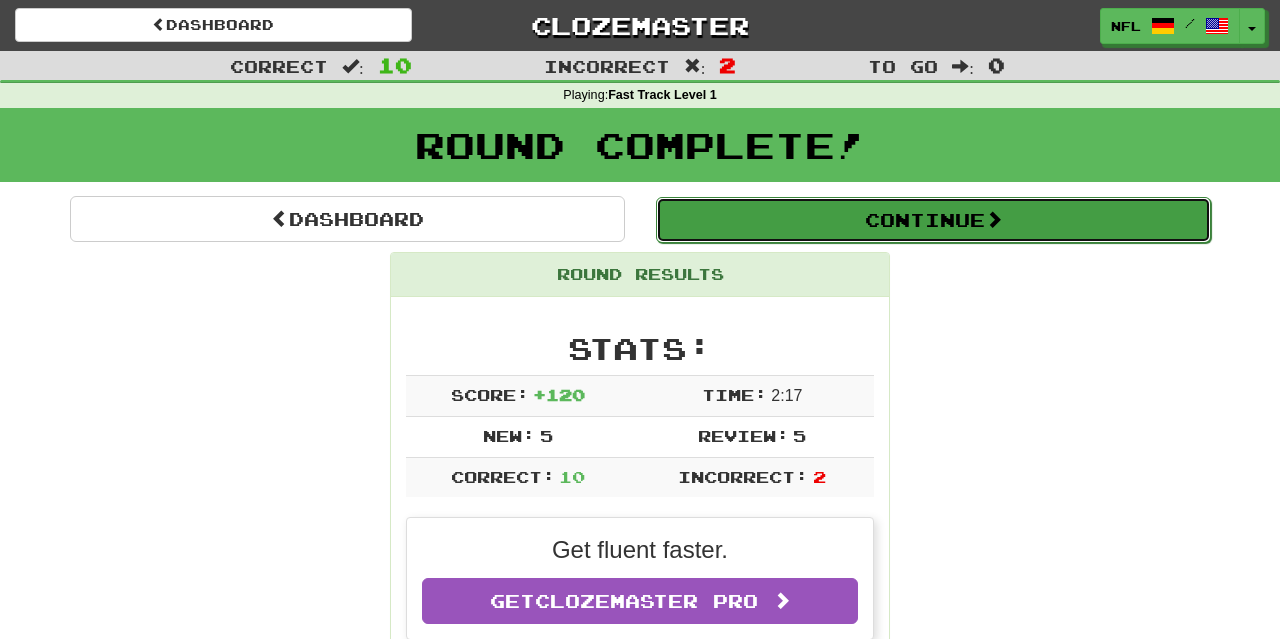 click on "Continue" at bounding box center [933, 220] 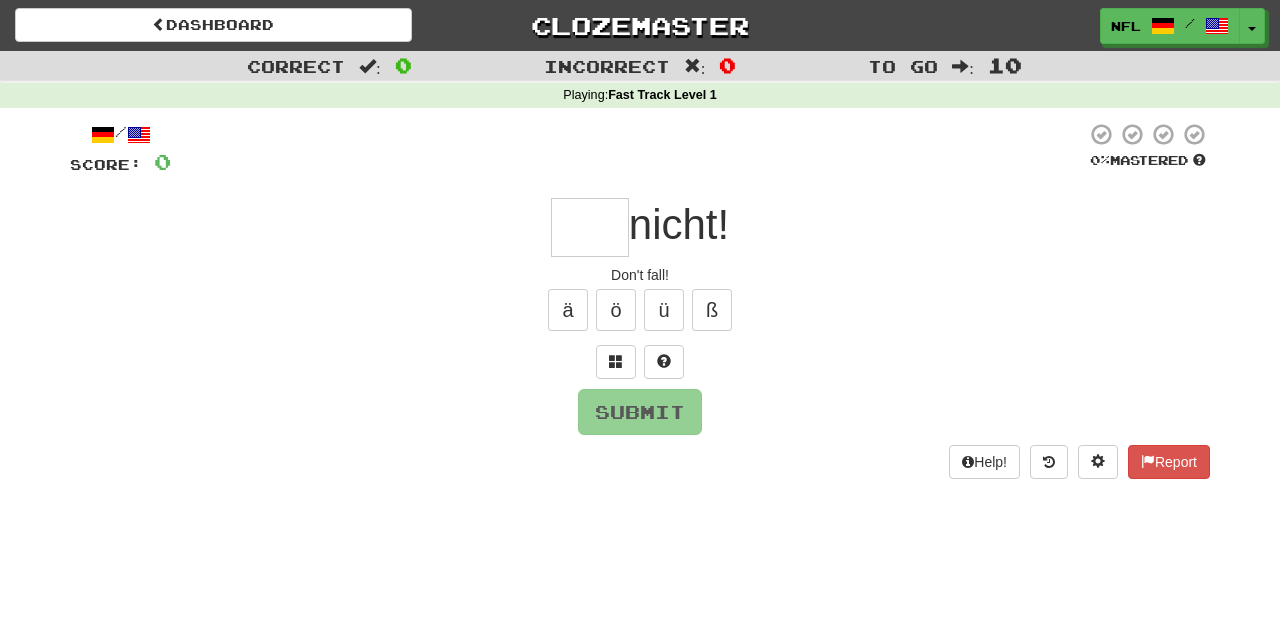 type on "*" 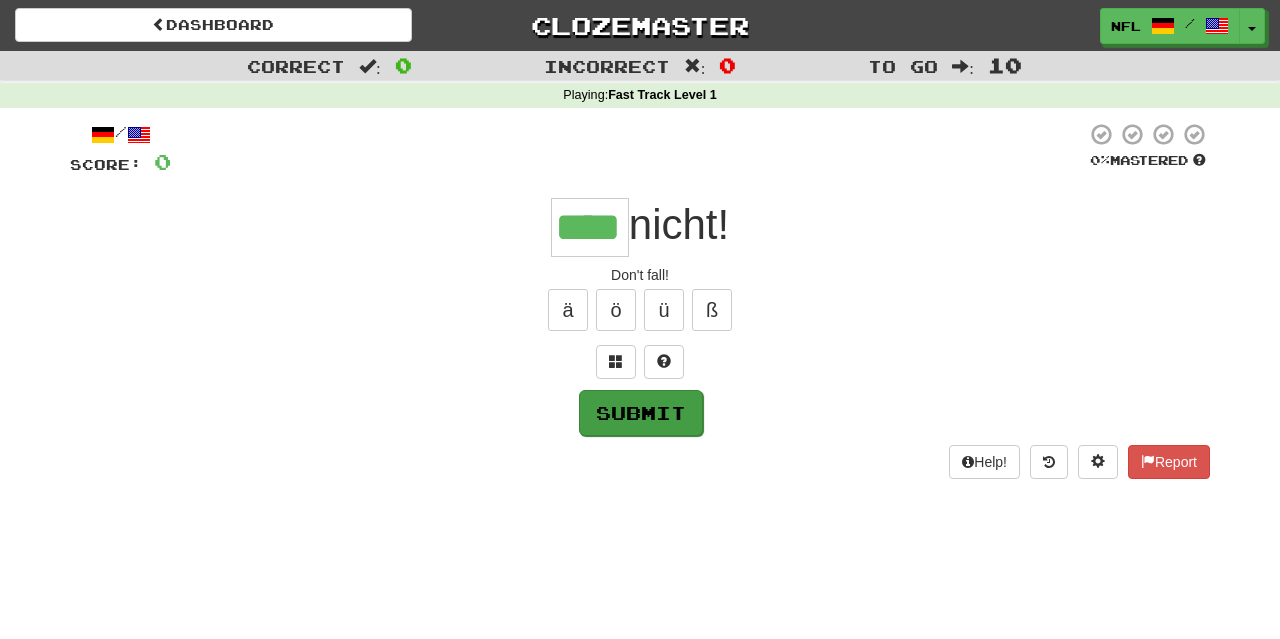 type on "****" 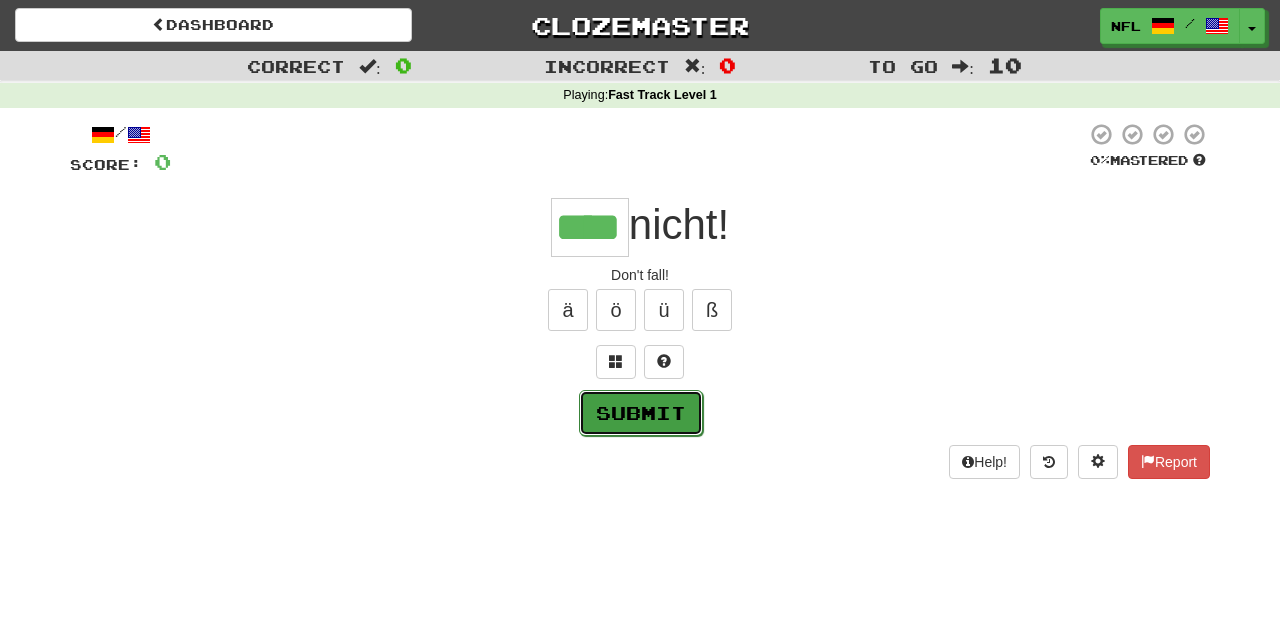 click on "Submit" at bounding box center [641, 413] 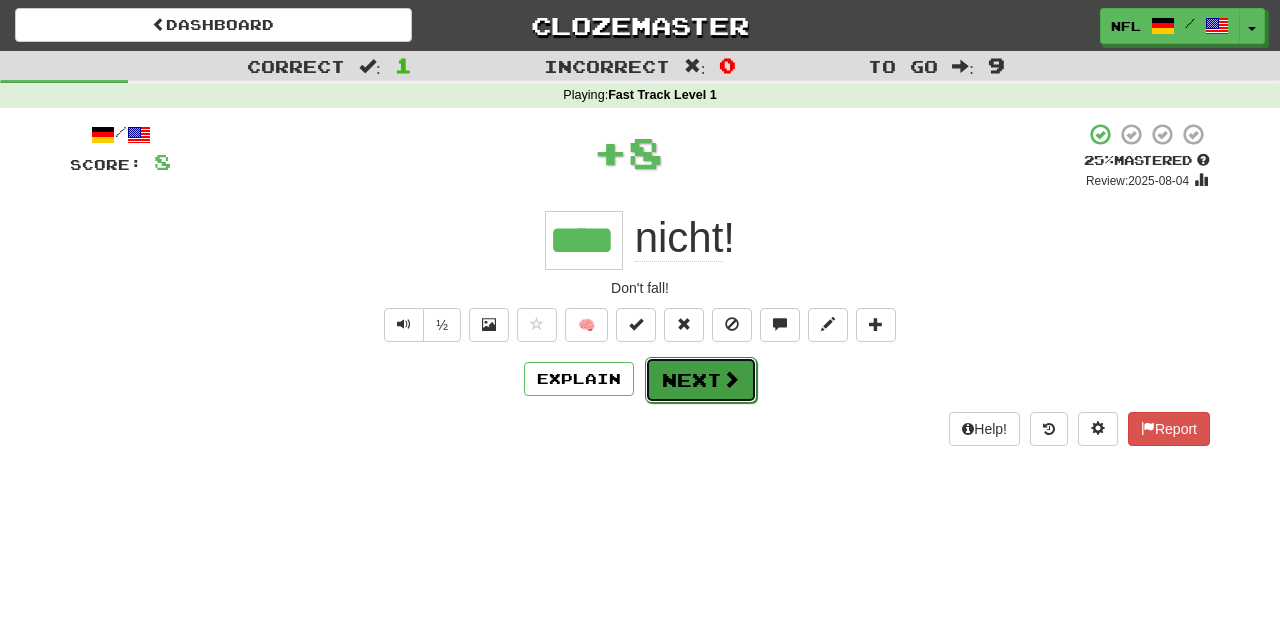 click on "Next" at bounding box center (701, 380) 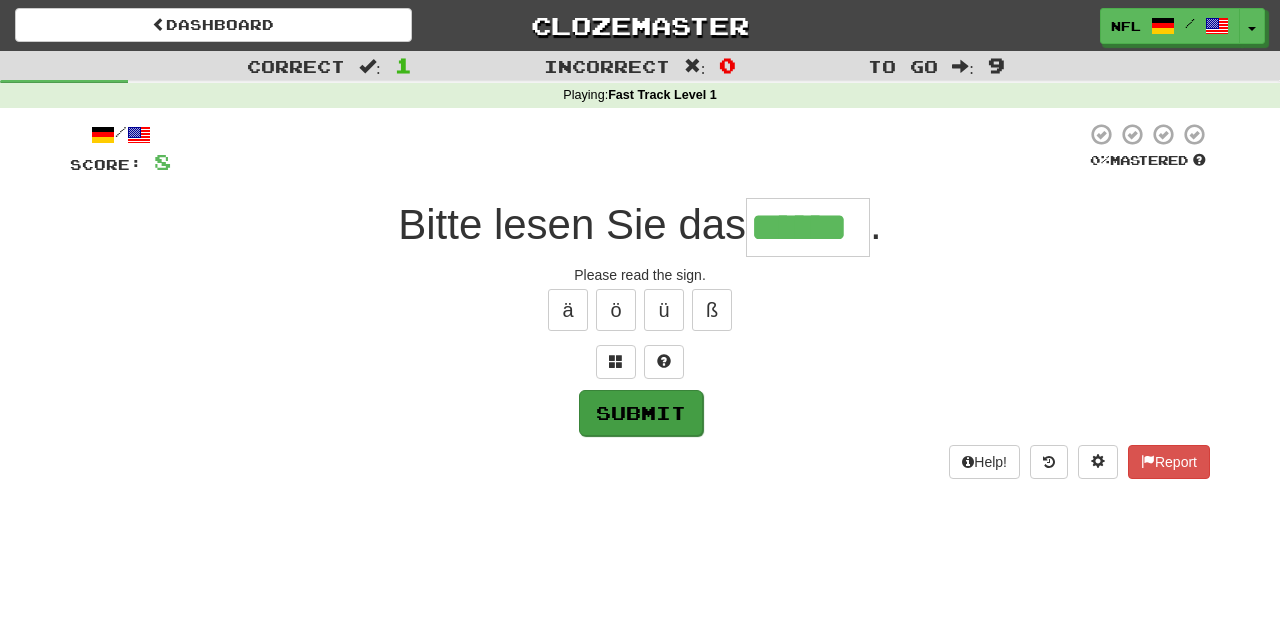 type on "******" 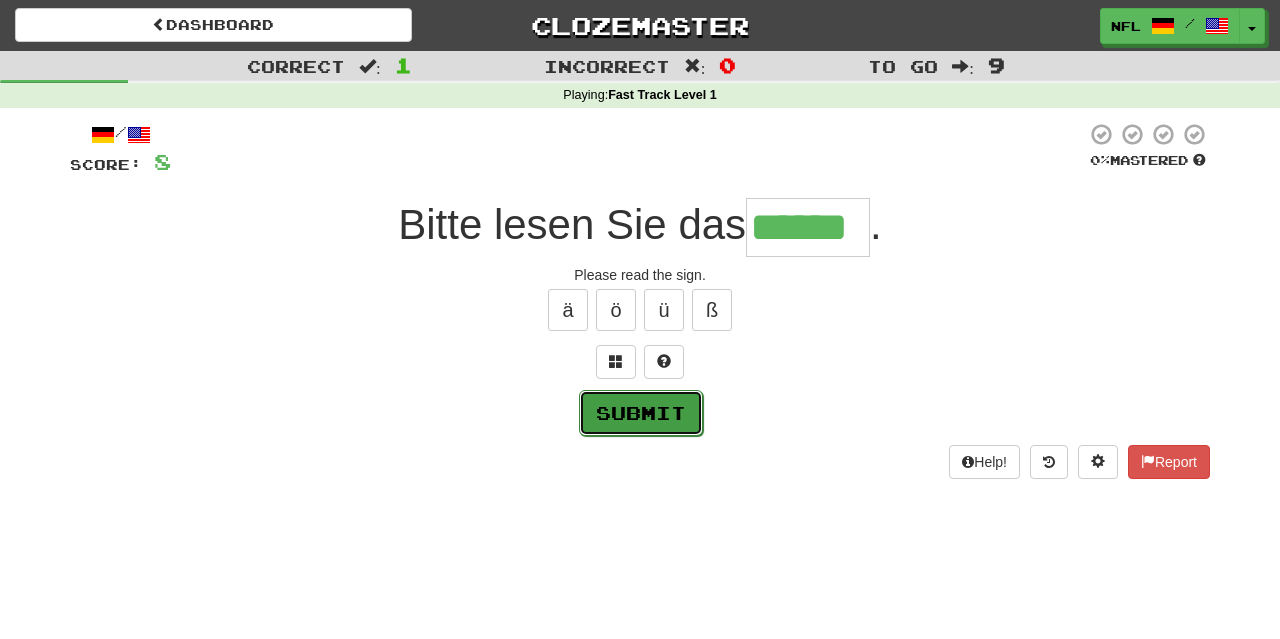 click on "Submit" at bounding box center [641, 413] 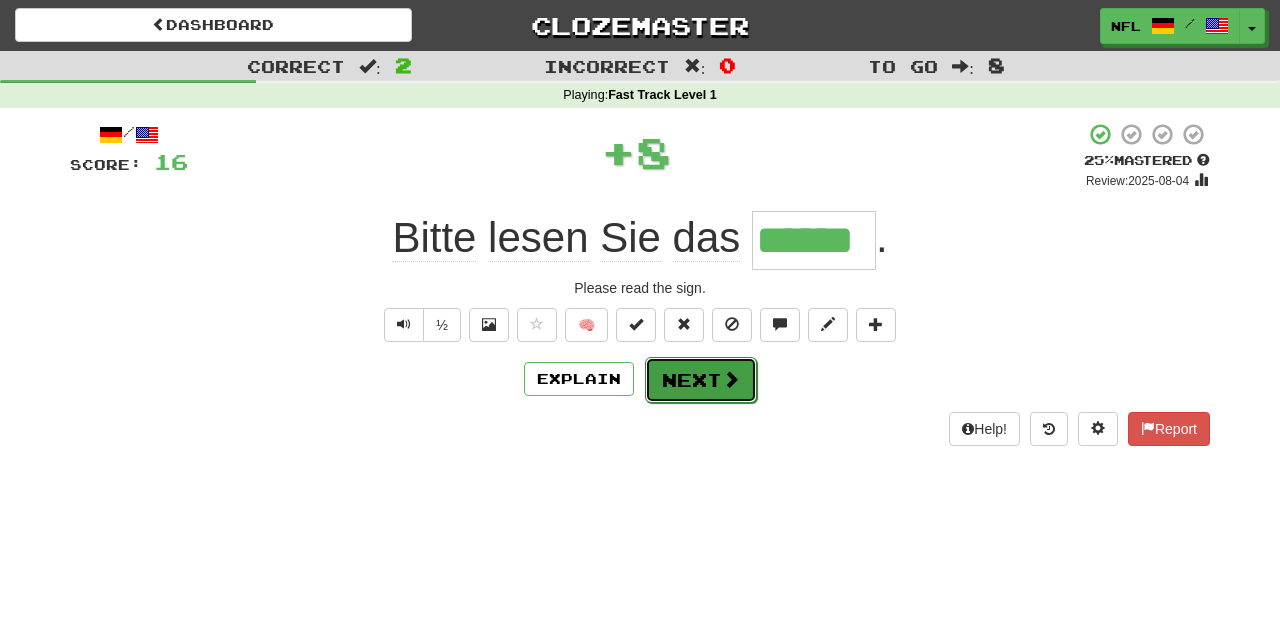 click on "Next" at bounding box center (701, 380) 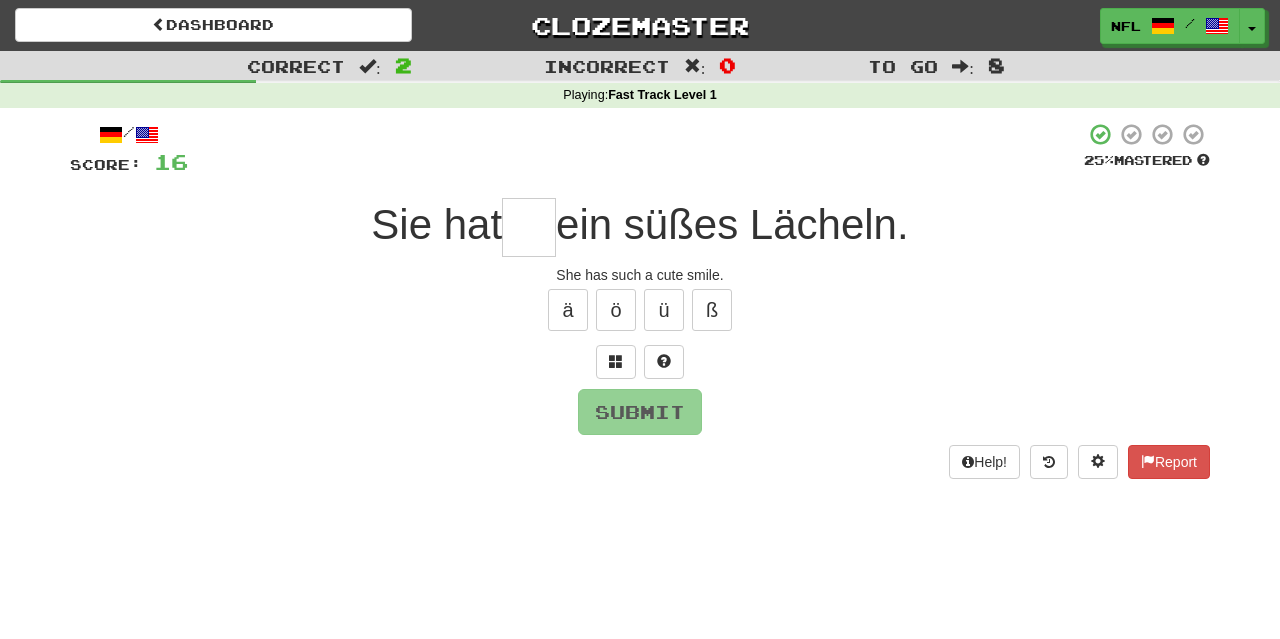 type on "*" 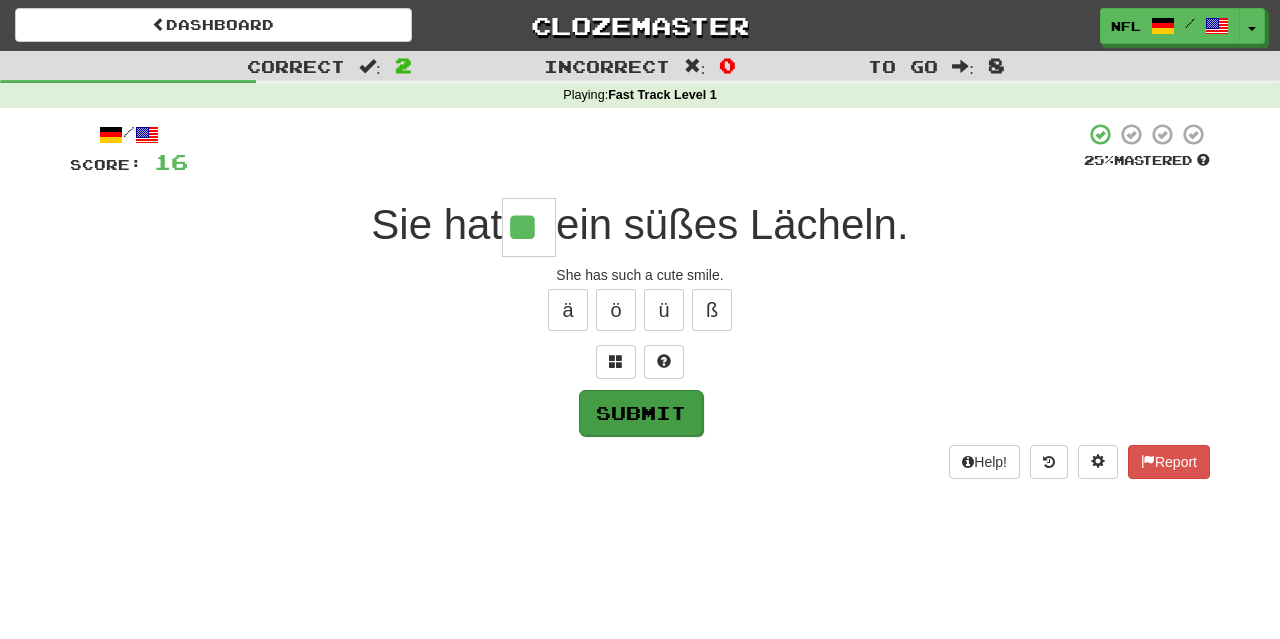 type on "**" 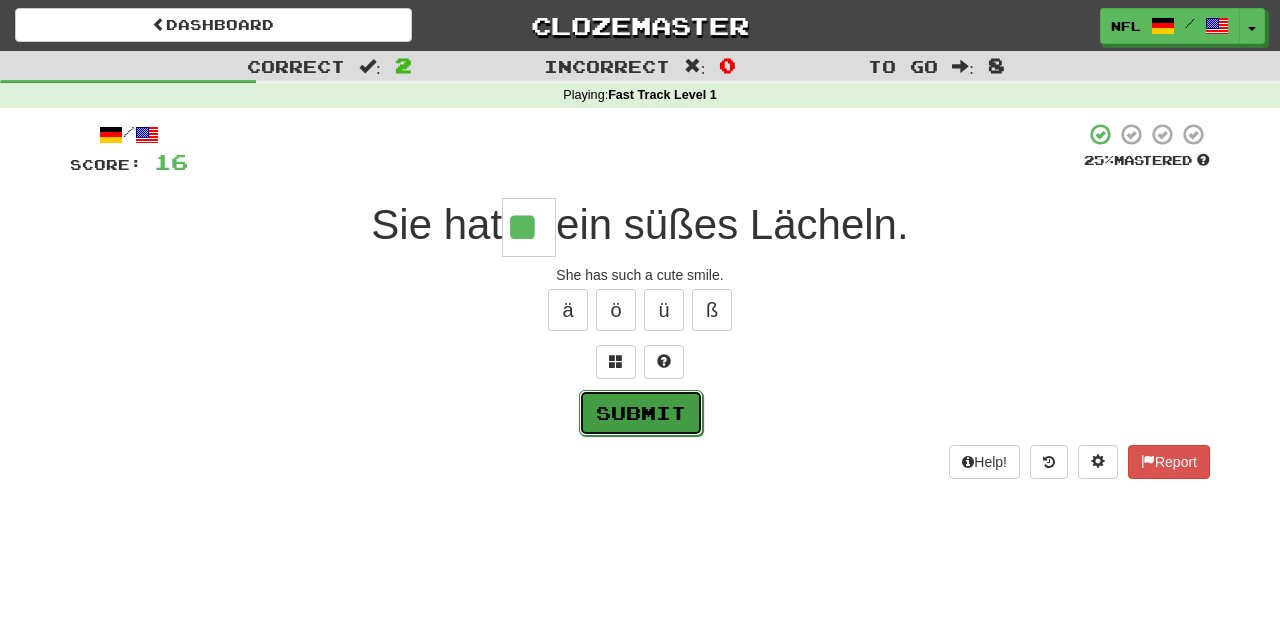 click on "Submit" at bounding box center [641, 413] 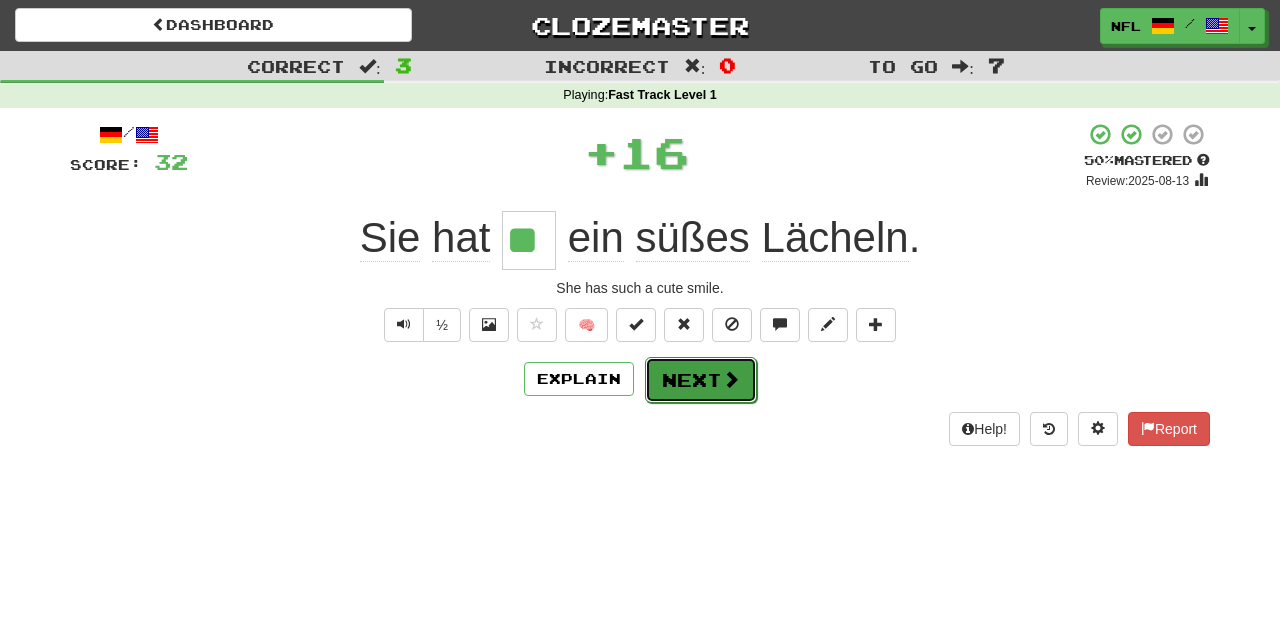 click on "Next" at bounding box center [701, 380] 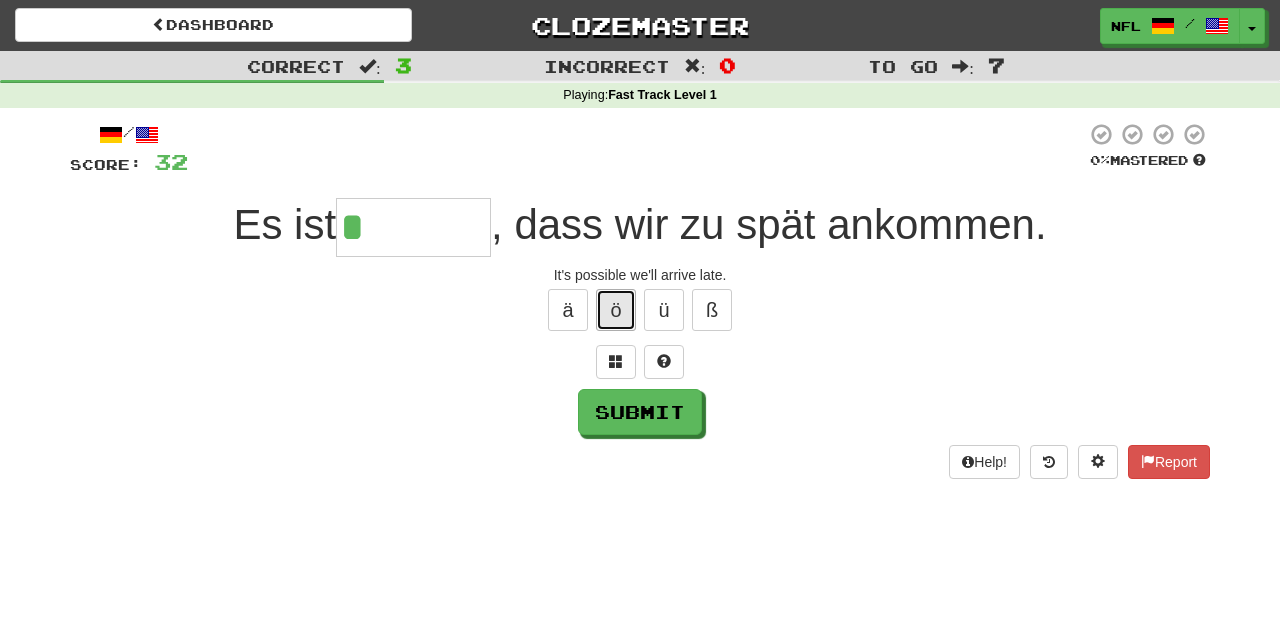 click on "ö" at bounding box center (616, 310) 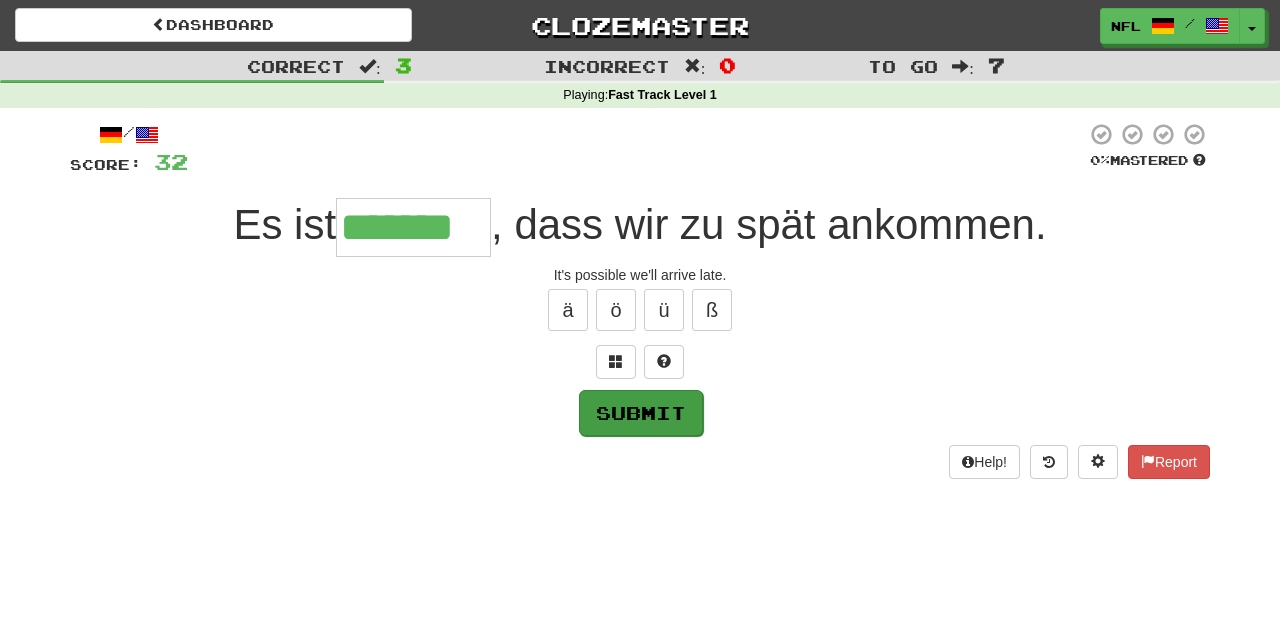 type on "*******" 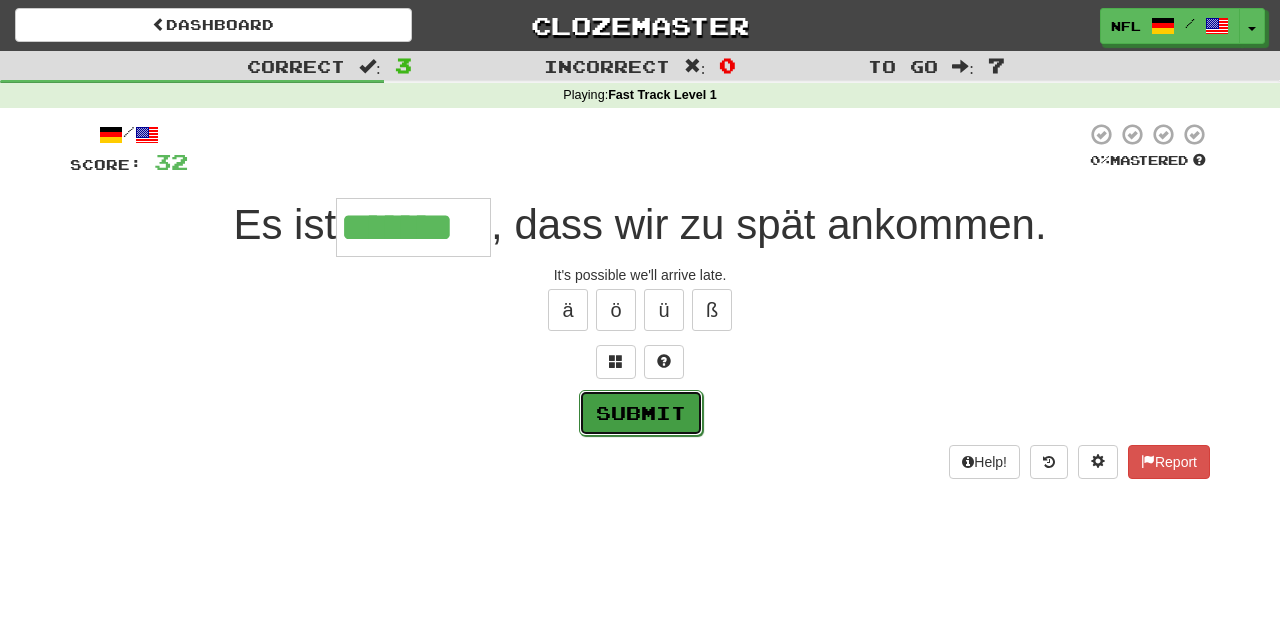 click on "Submit" at bounding box center [641, 413] 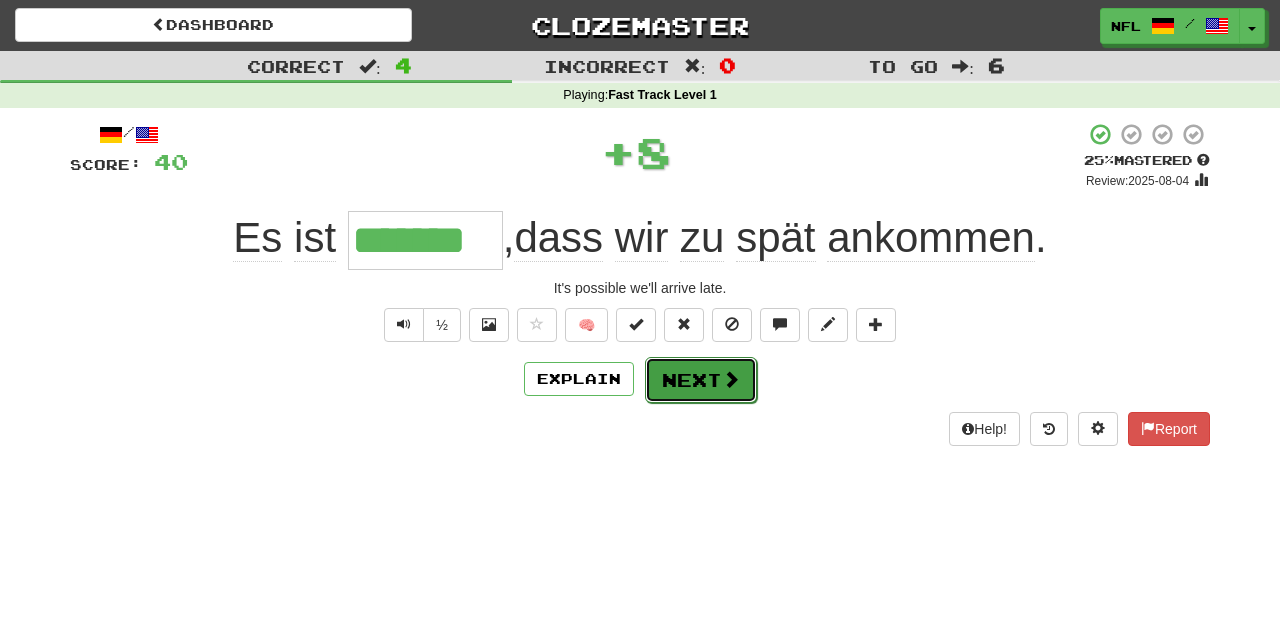 click on "Next" at bounding box center [701, 380] 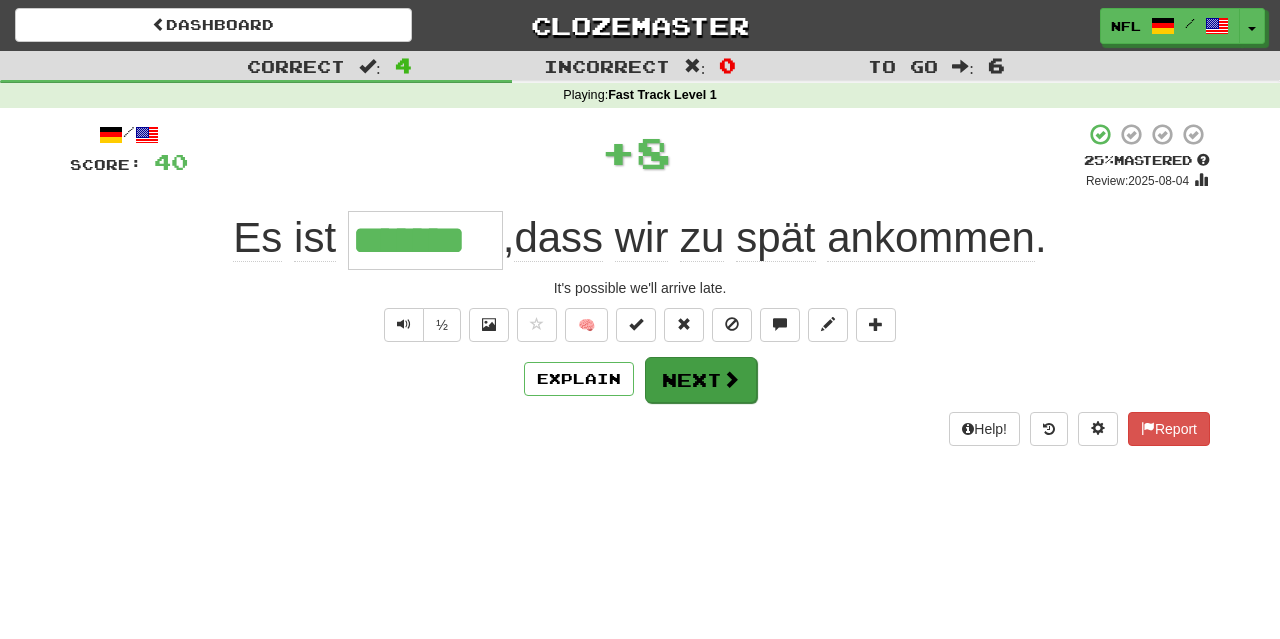 type 